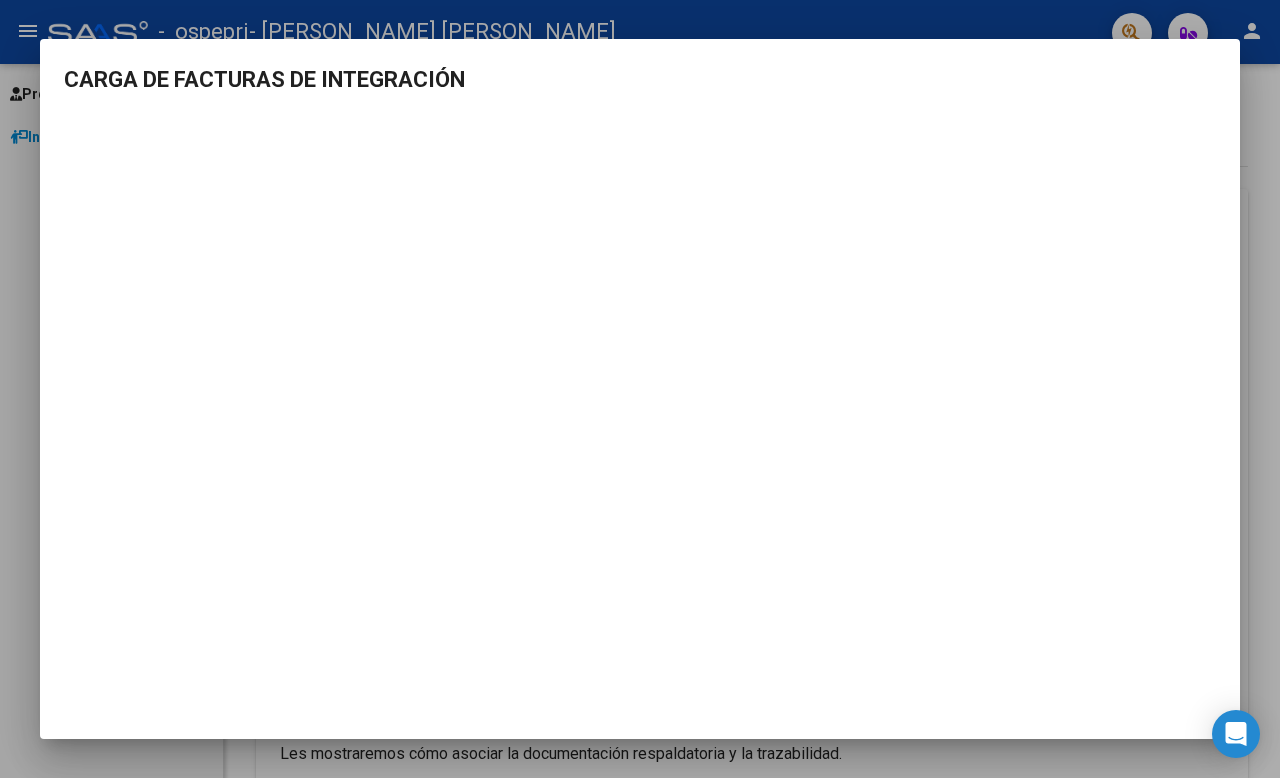 scroll, scrollTop: 0, scrollLeft: 0, axis: both 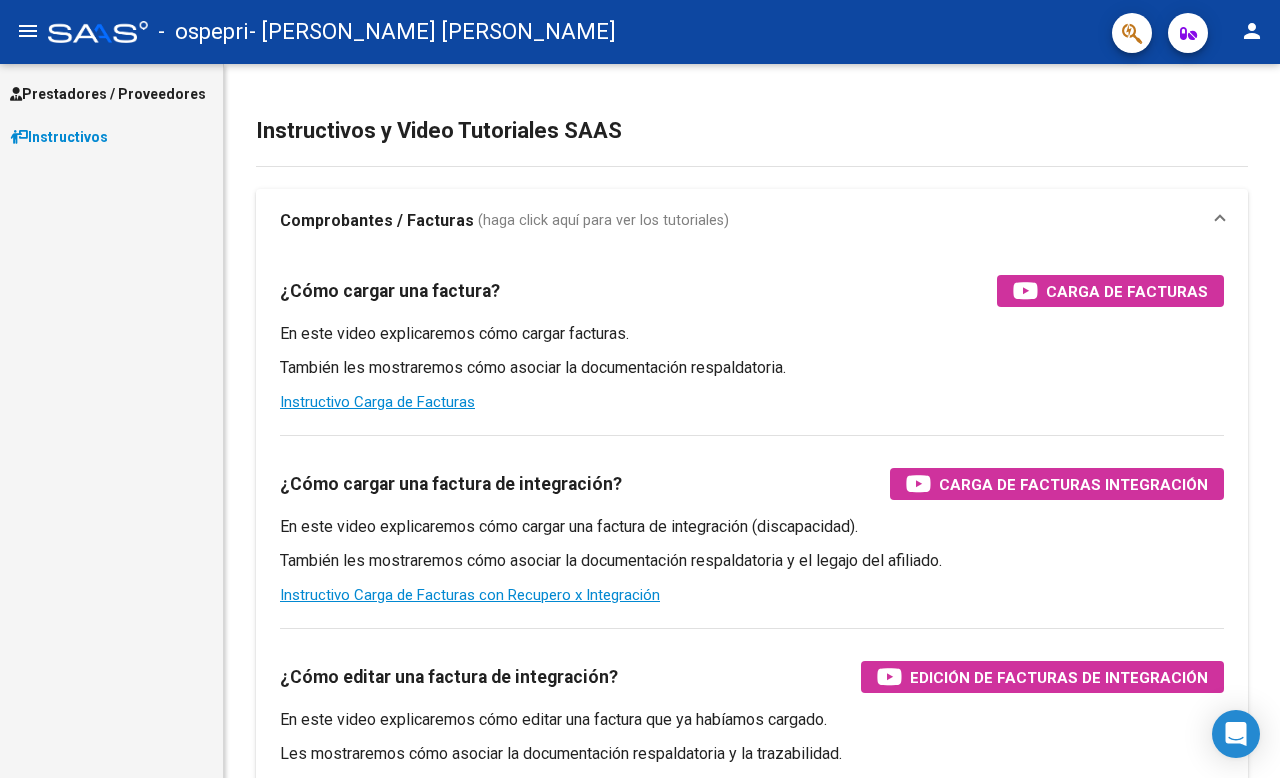 click on "Prestadores / Proveedores" at bounding box center (108, 94) 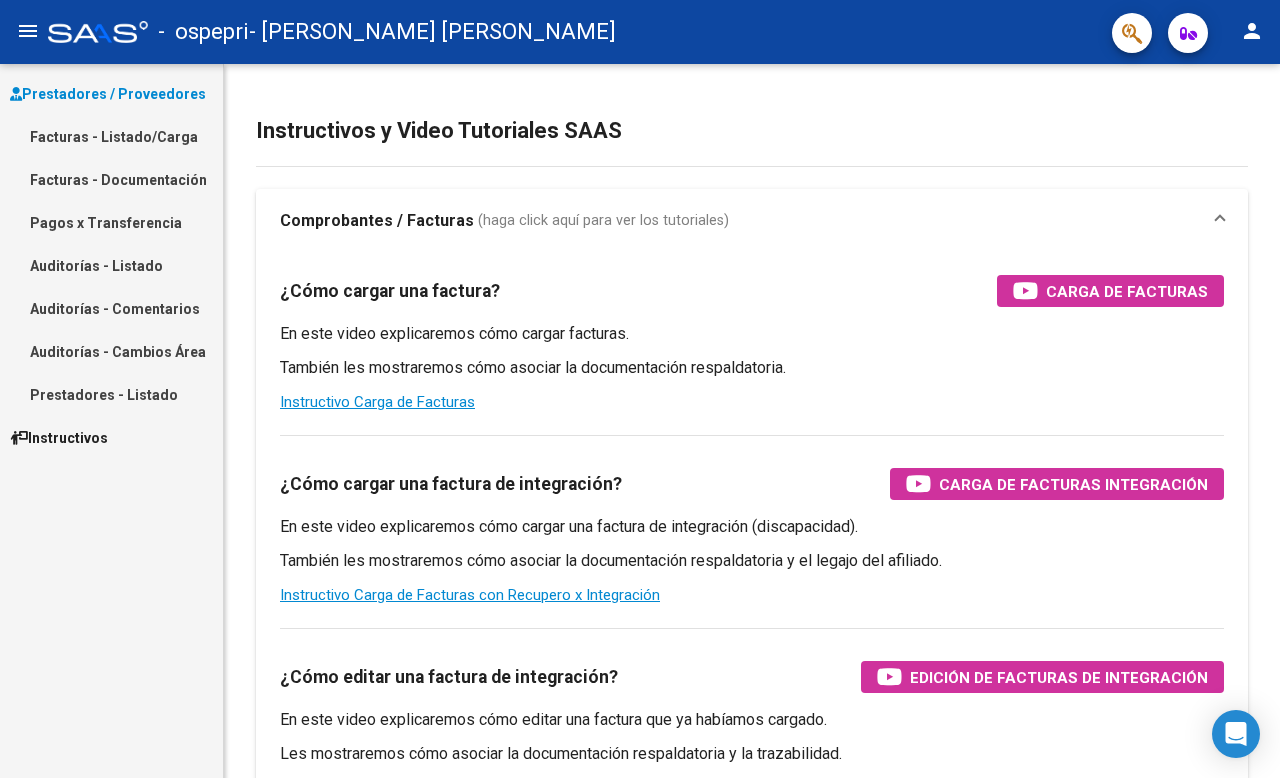 click on "Facturas - Listado/Carga" at bounding box center (111, 136) 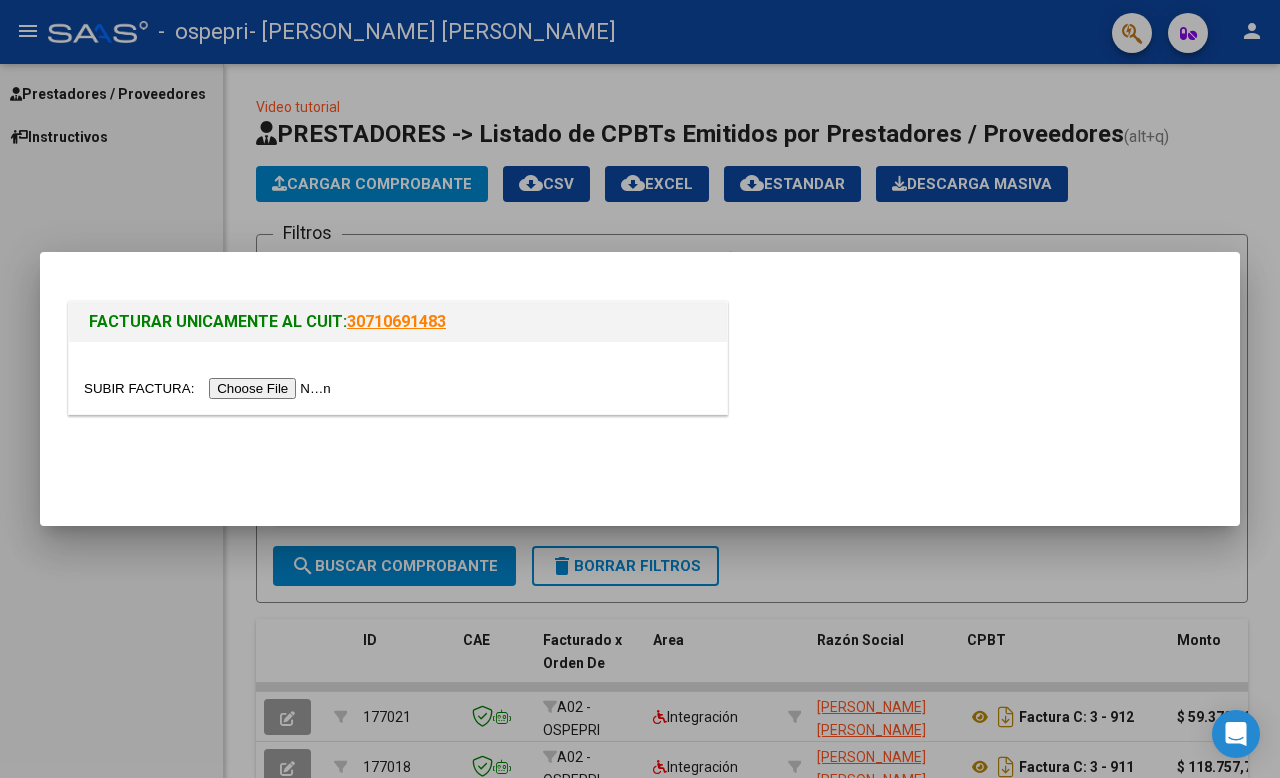 click at bounding box center (210, 388) 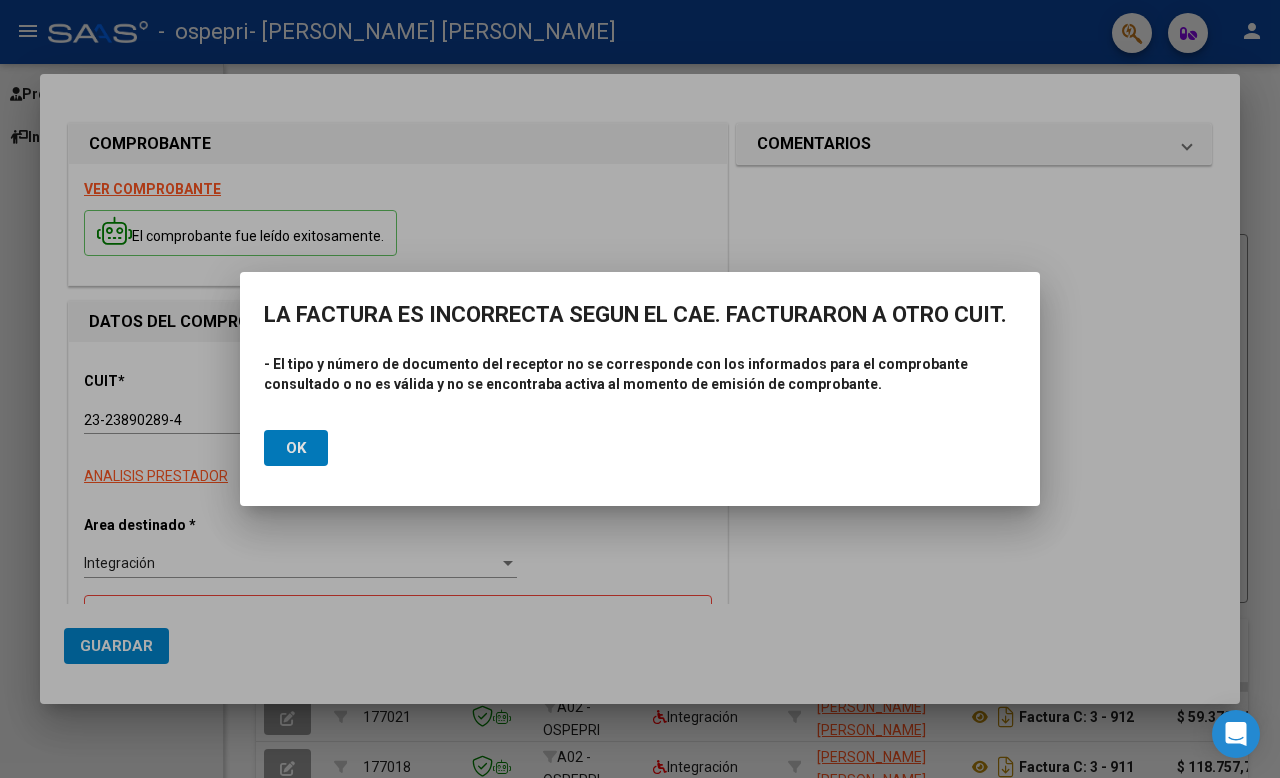 click on "Ok" 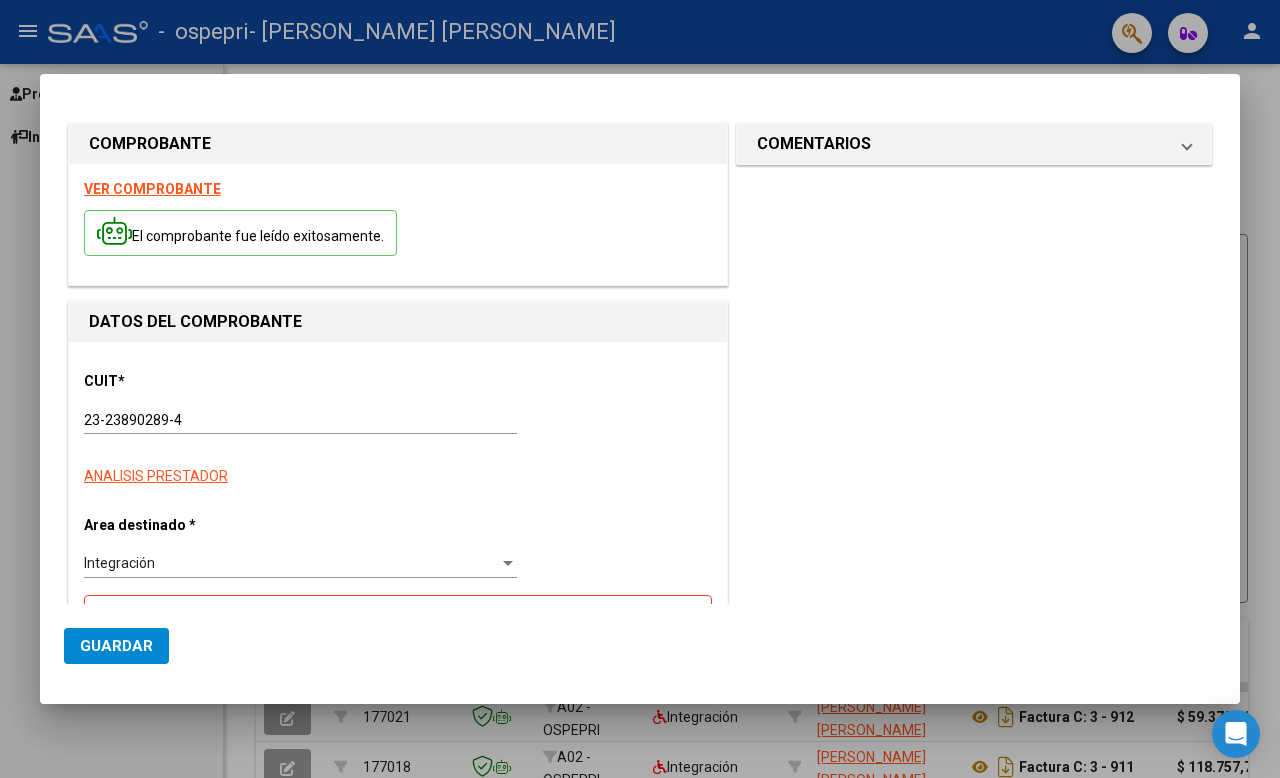 click at bounding box center [640, 389] 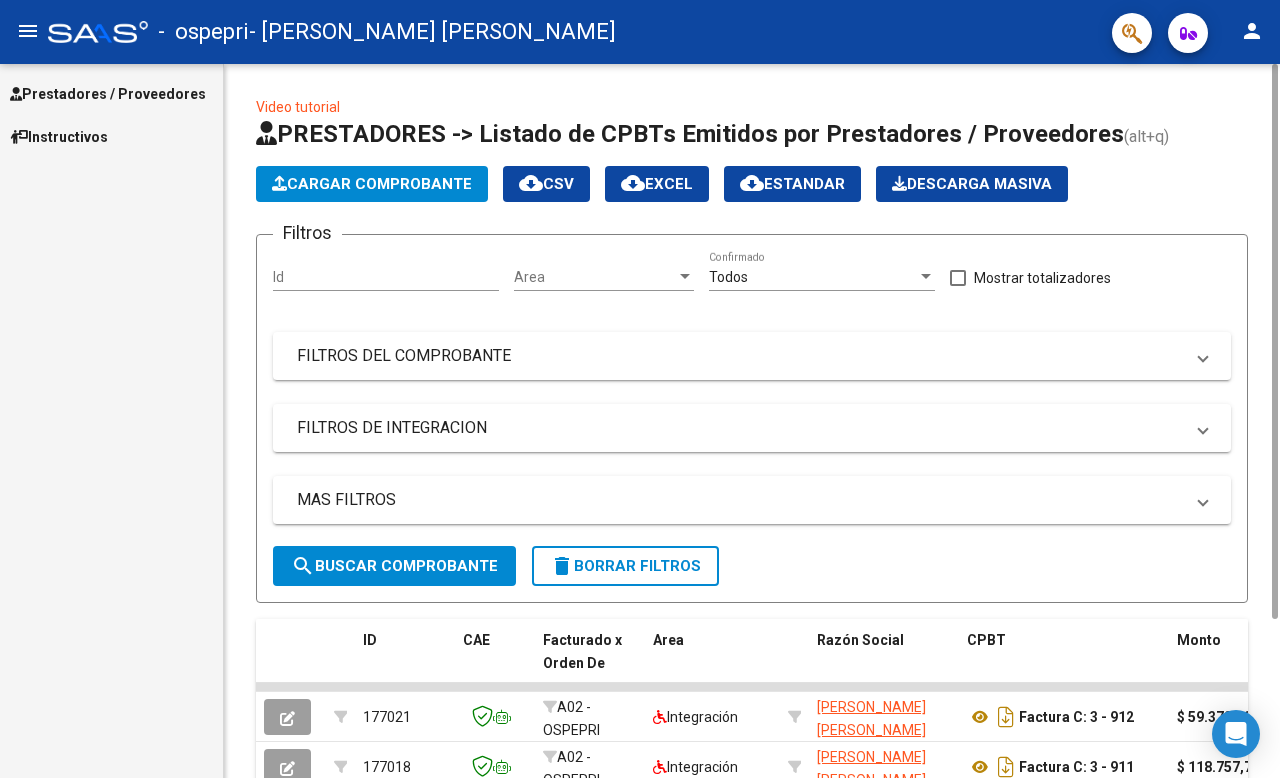 click on "Cargar Comprobante" 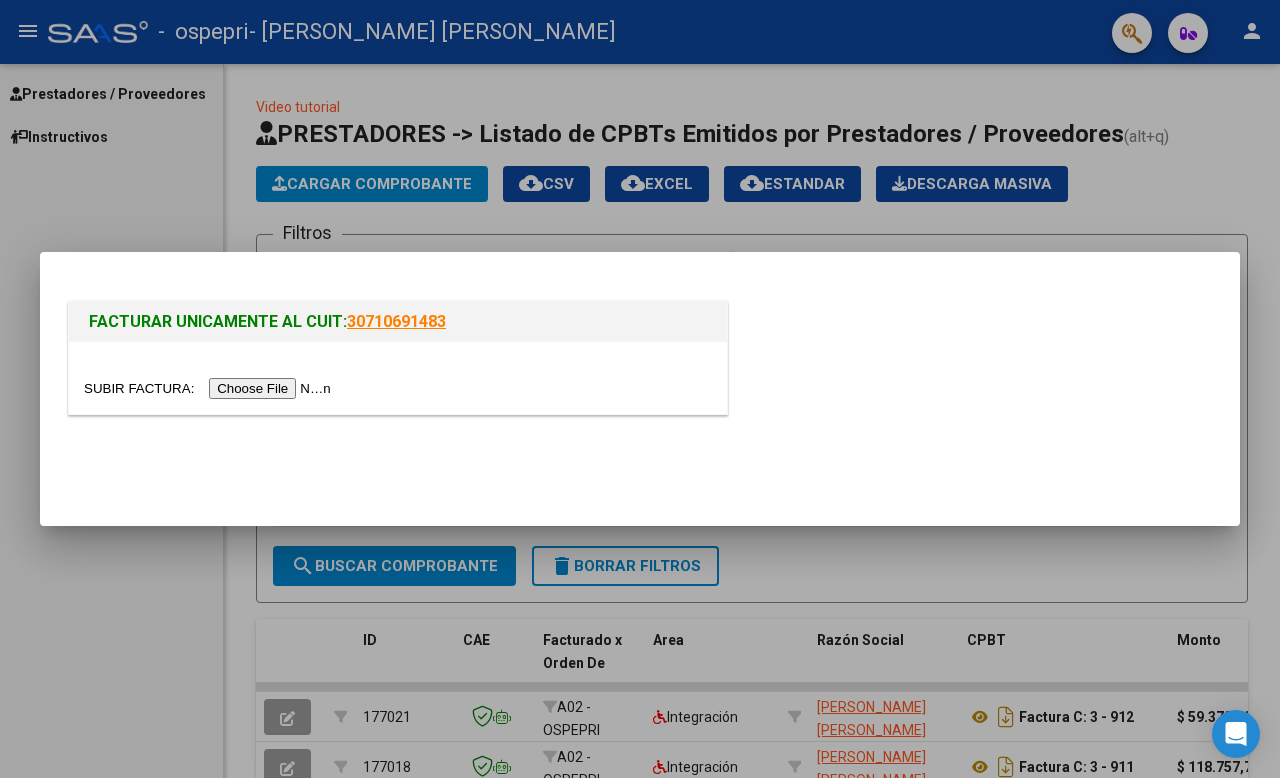 click at bounding box center (210, 388) 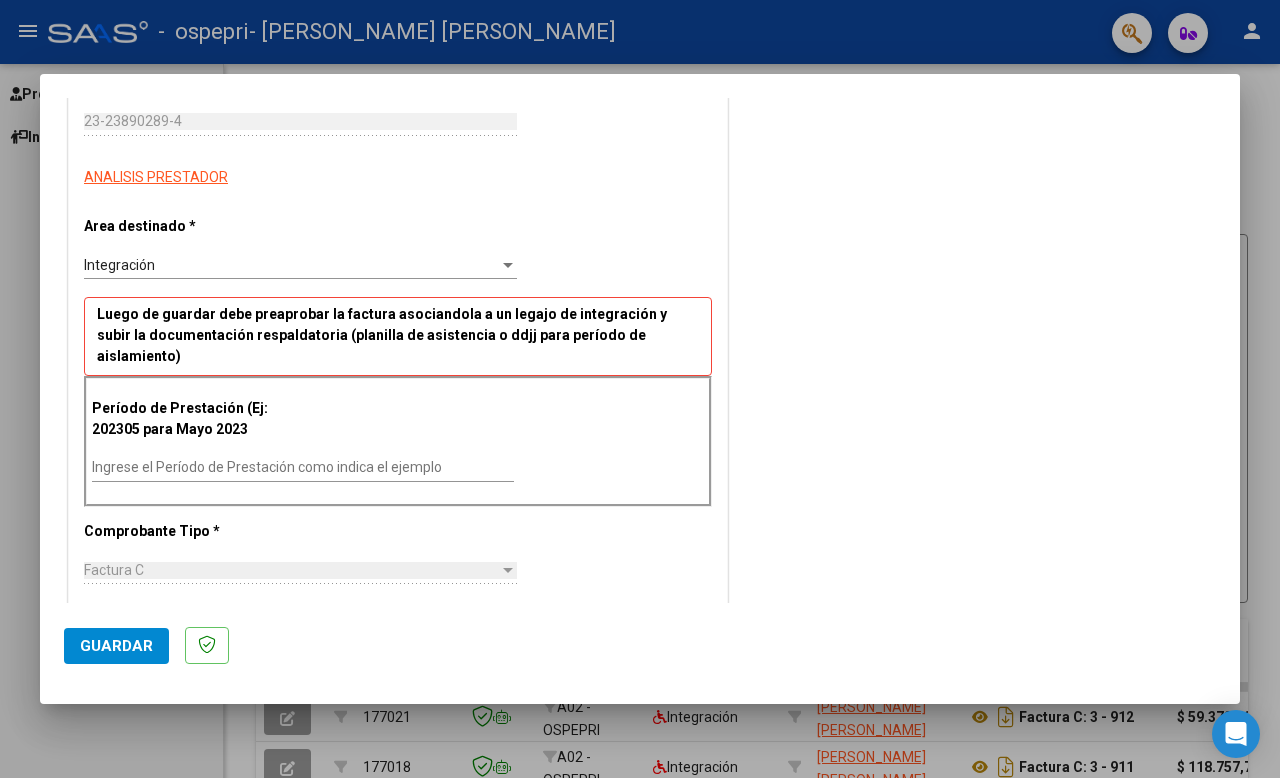 scroll, scrollTop: 473, scrollLeft: 0, axis: vertical 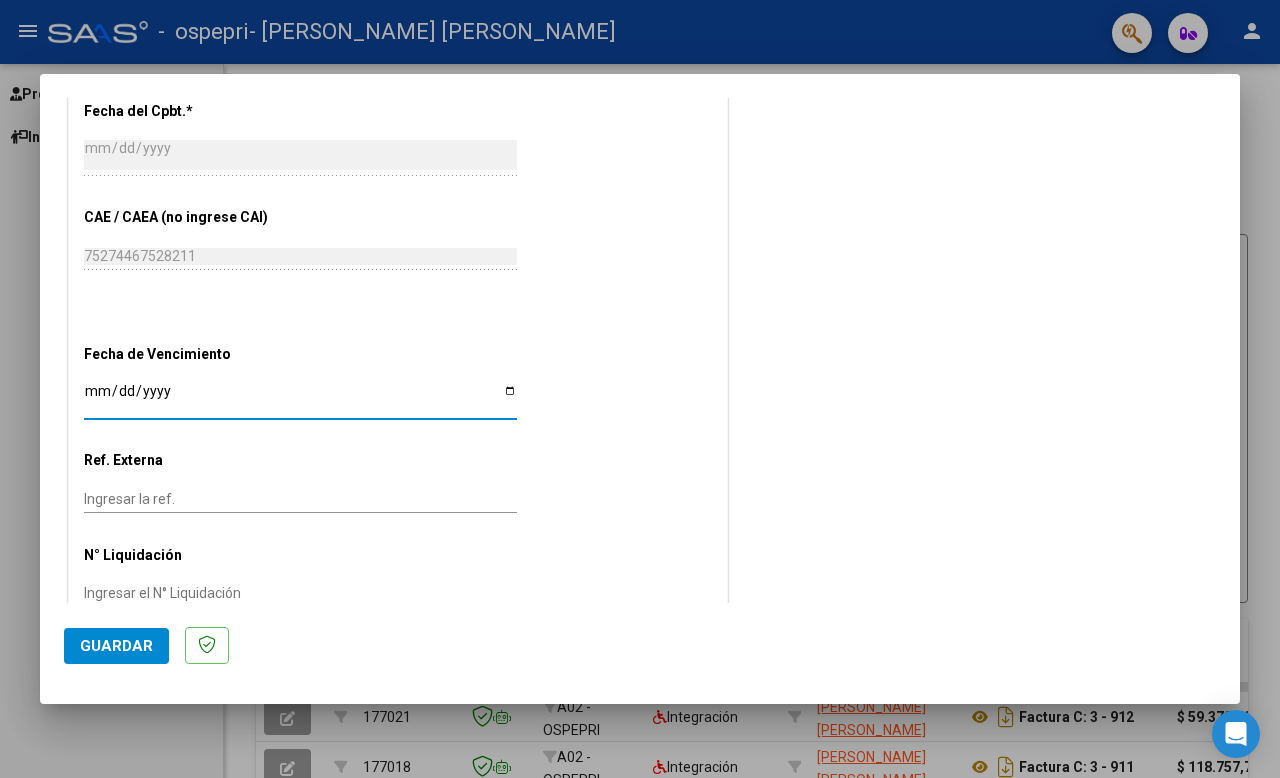 click on "Ingresar la fecha" at bounding box center [300, 398] 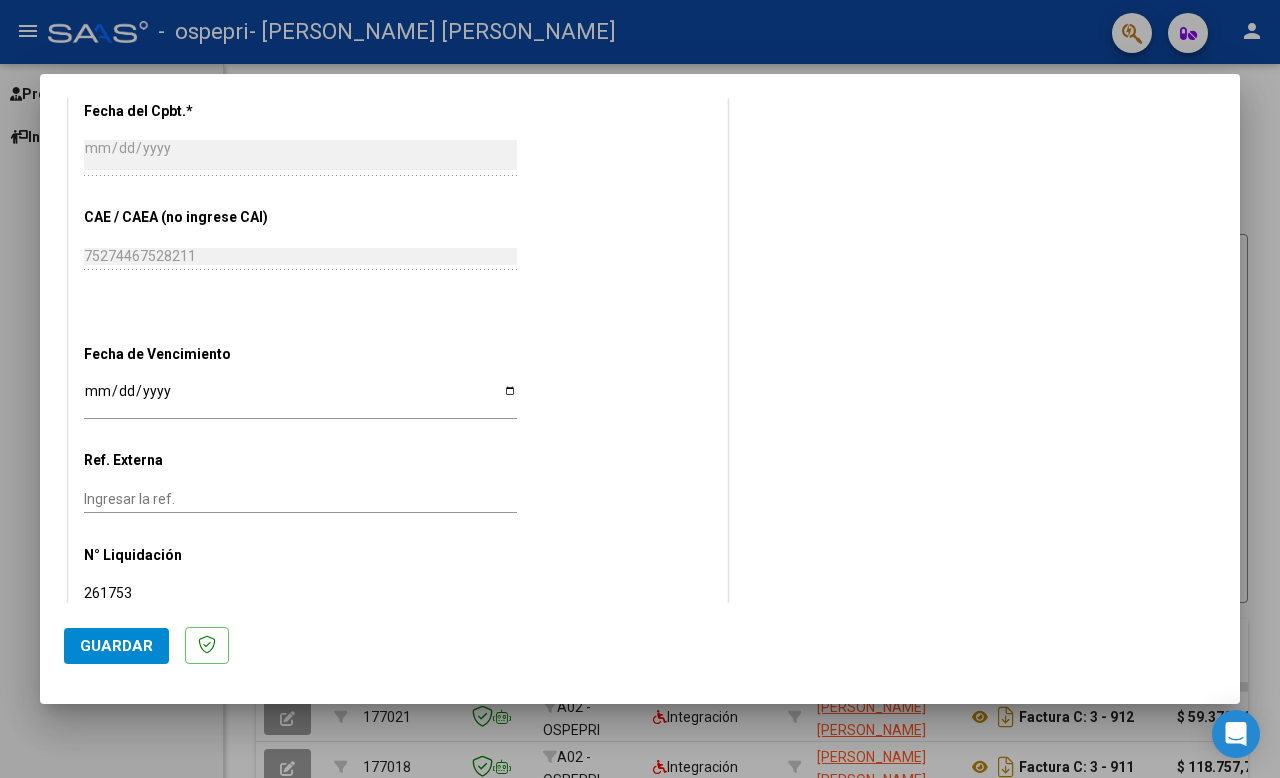 type on "261753" 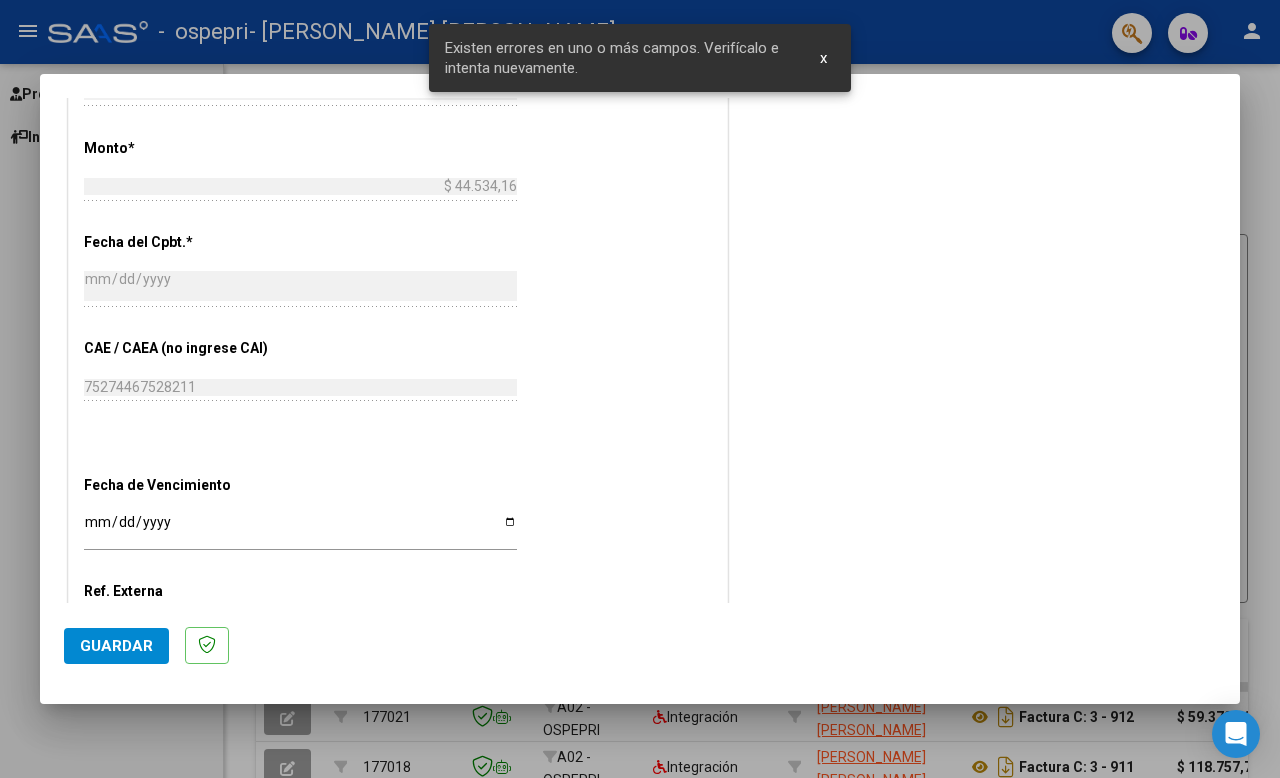 scroll, scrollTop: 359, scrollLeft: 0, axis: vertical 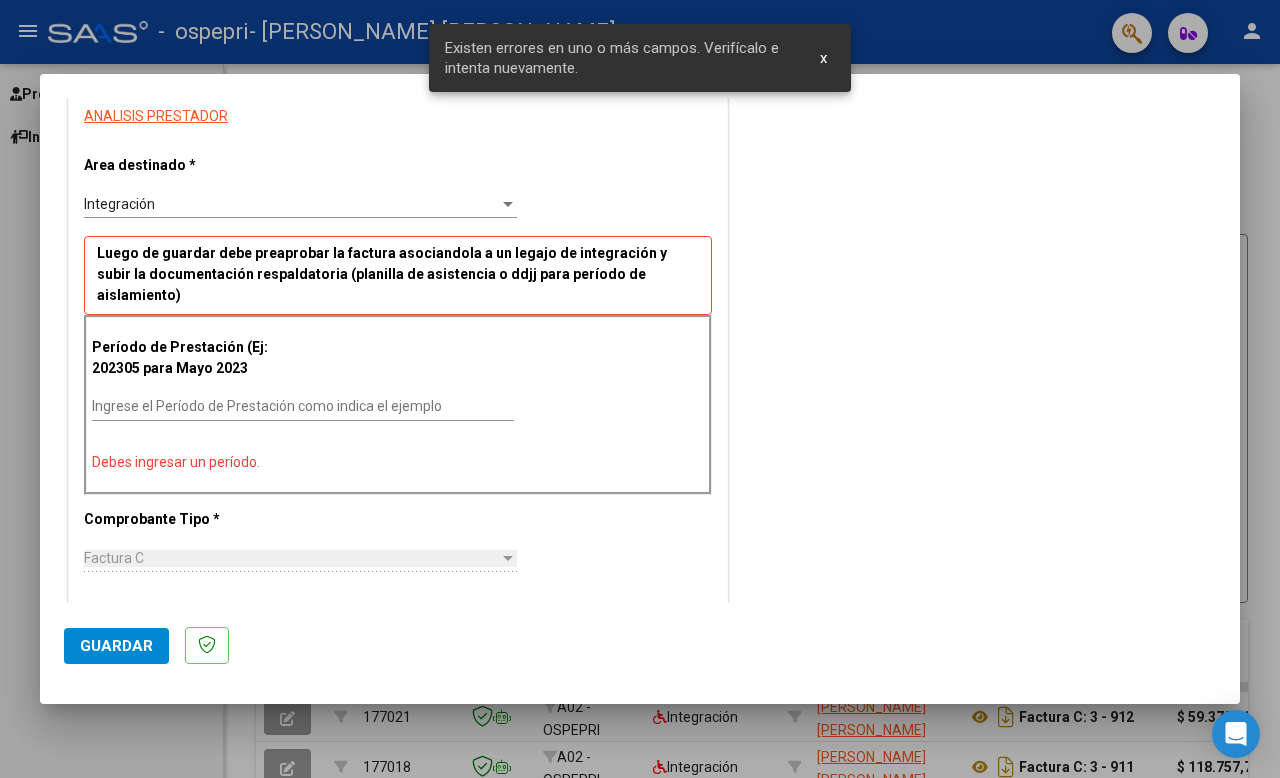 click at bounding box center (508, 204) 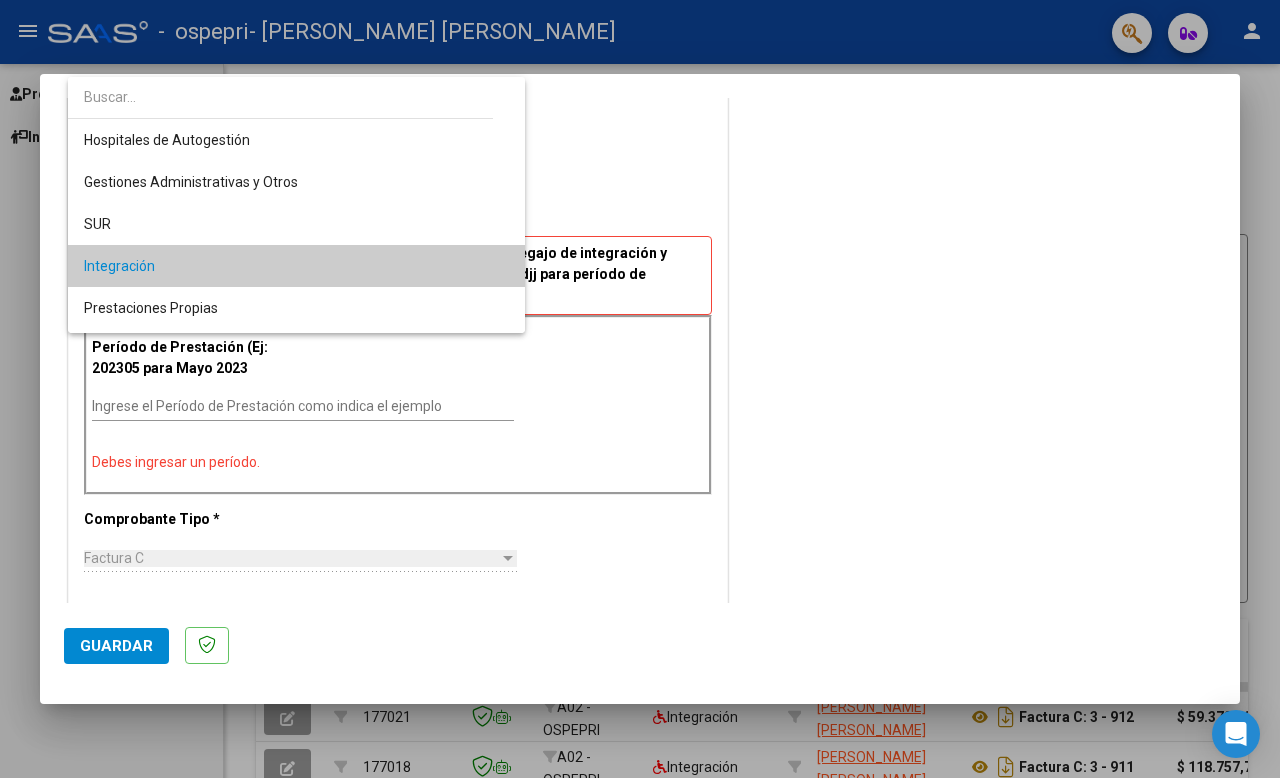 scroll, scrollTop: 61, scrollLeft: 0, axis: vertical 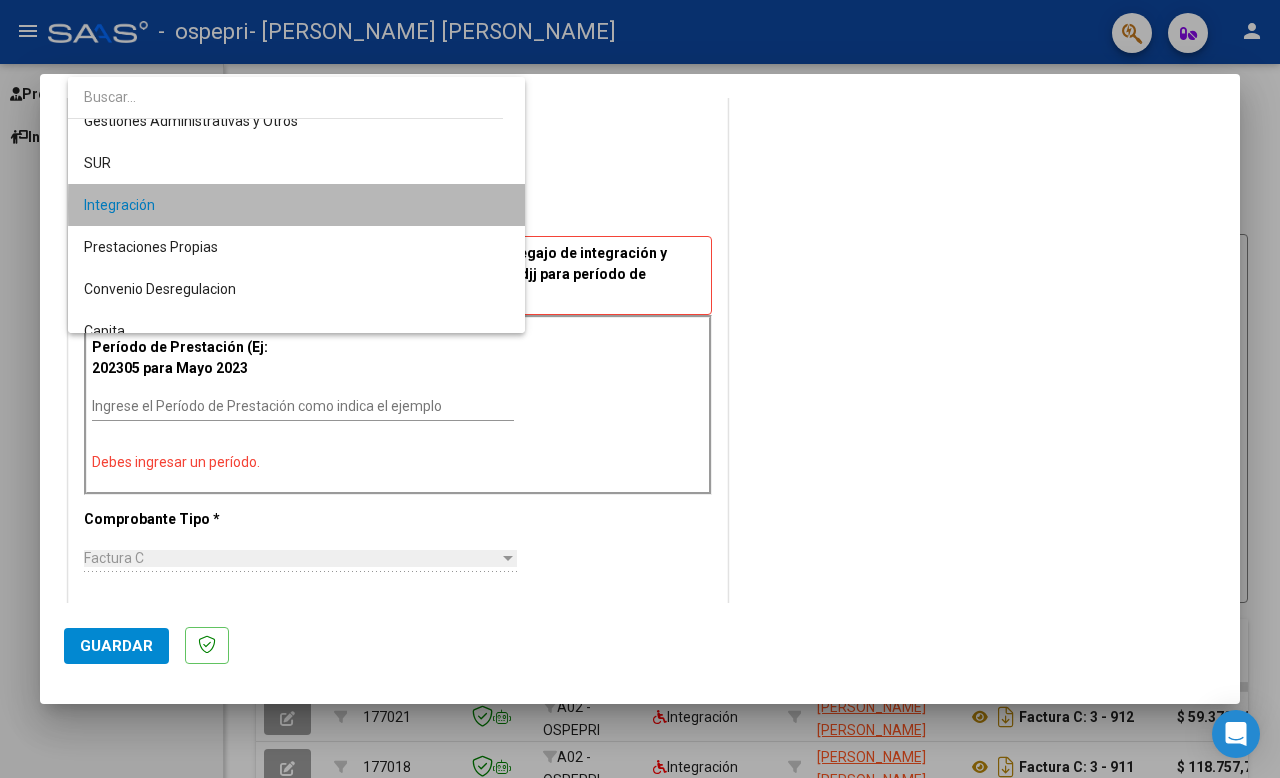click on "Integración" at bounding box center [296, 205] 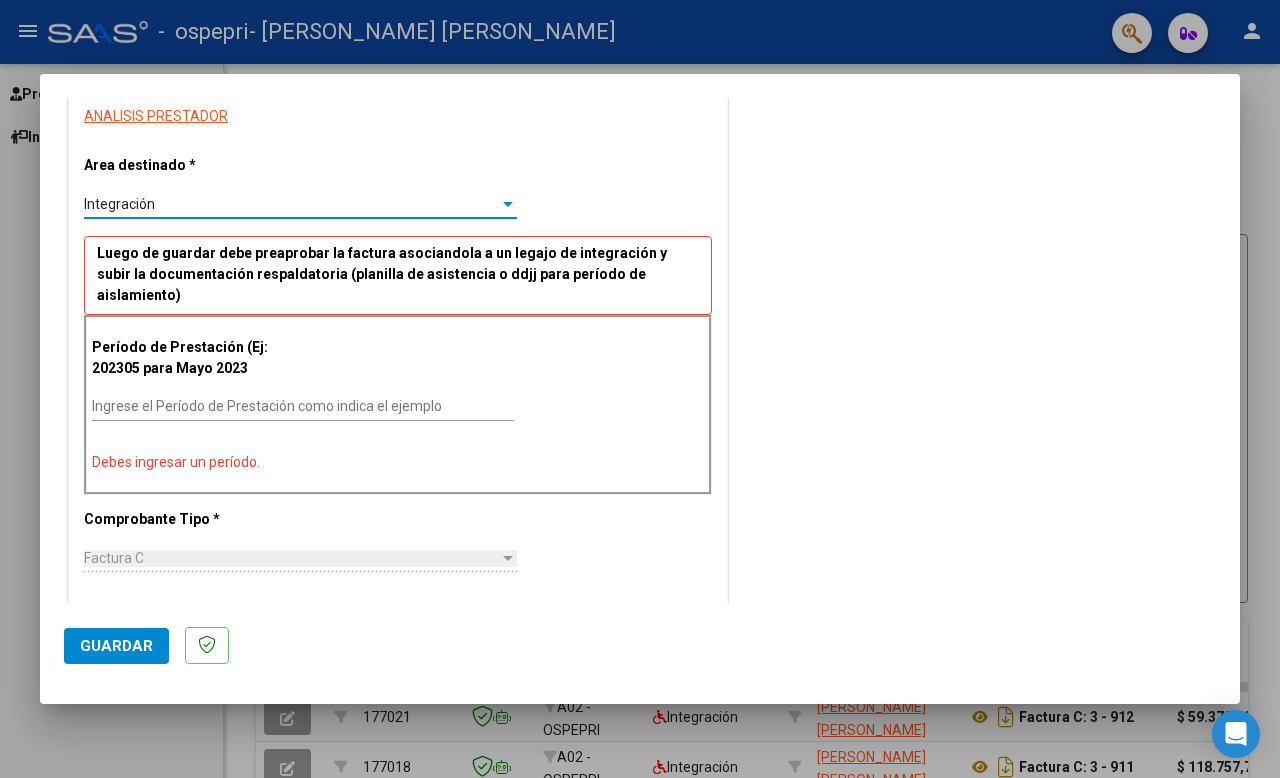 click on "Ingrese el Período de Prestación como indica el ejemplo" at bounding box center (303, 406) 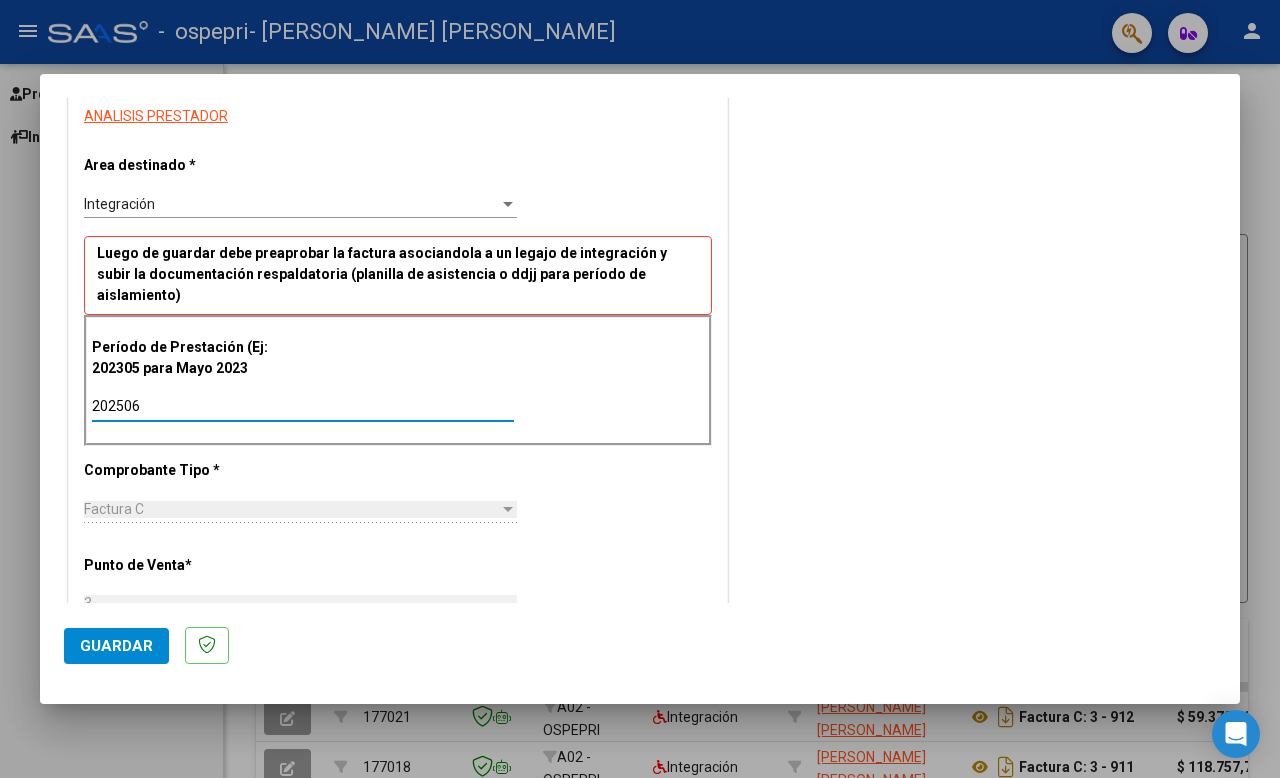 type on "202506" 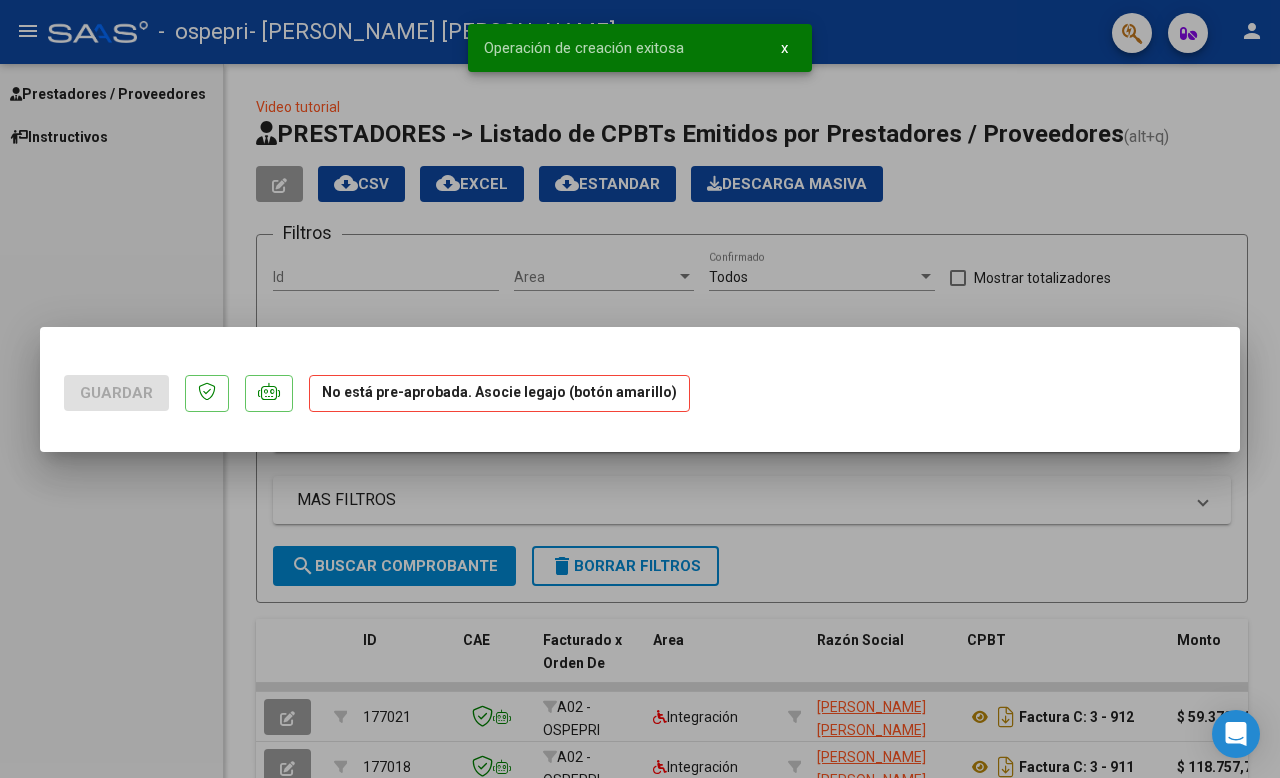 scroll, scrollTop: 0, scrollLeft: 0, axis: both 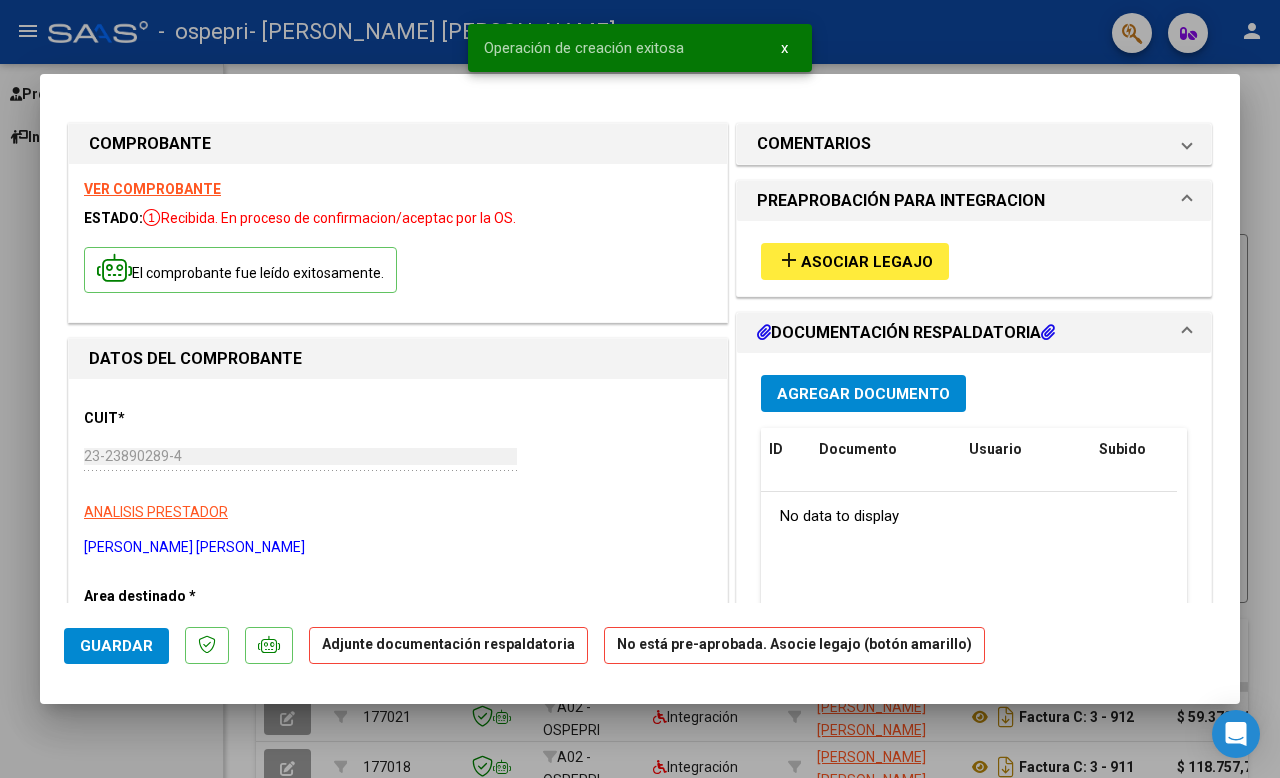 click on "Asociar Legajo" at bounding box center (867, 262) 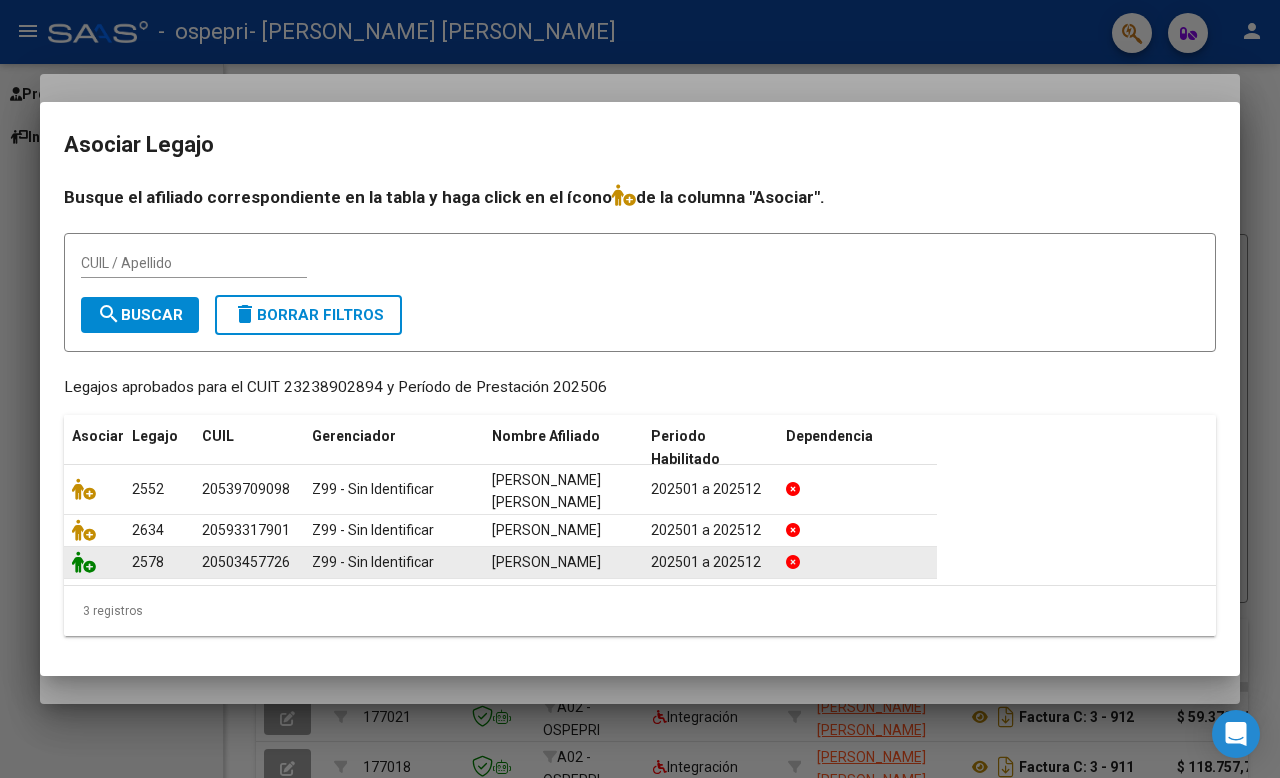 click 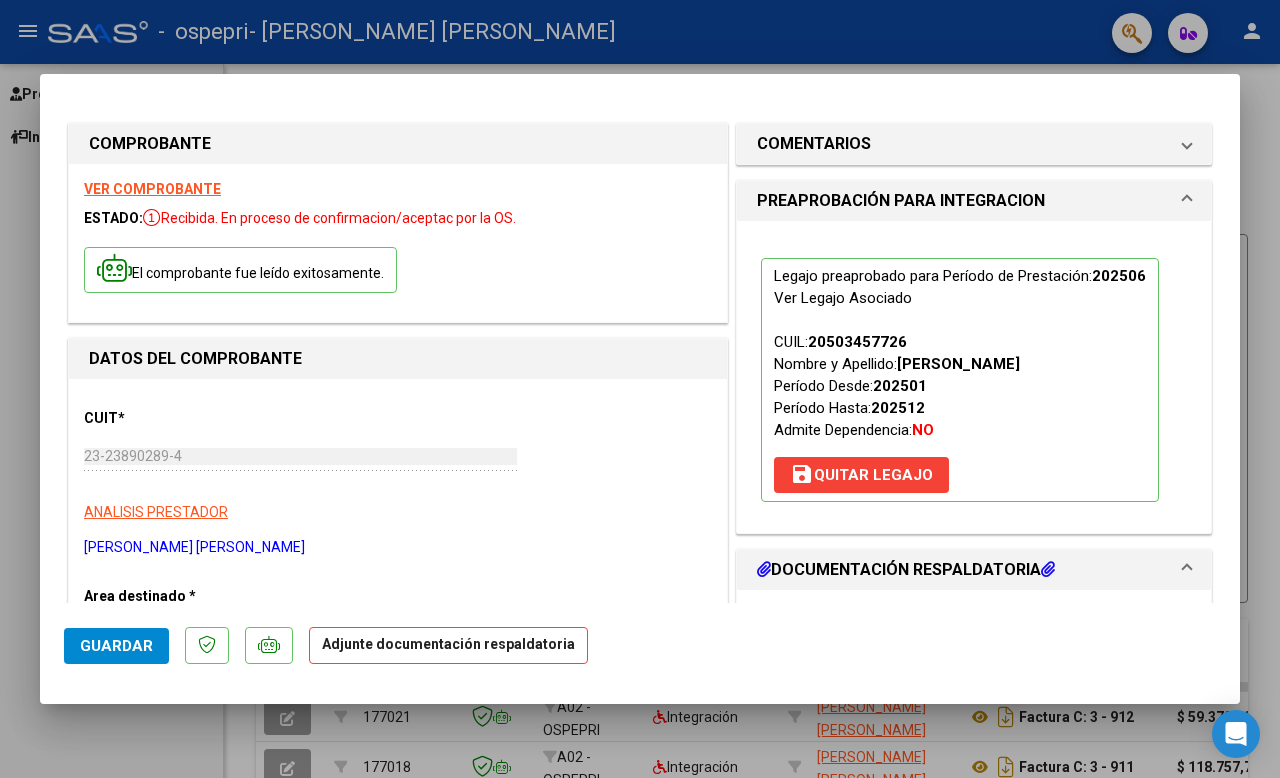 click on "DOCUMENTACIÓN RESPALDATORIA" at bounding box center (906, 570) 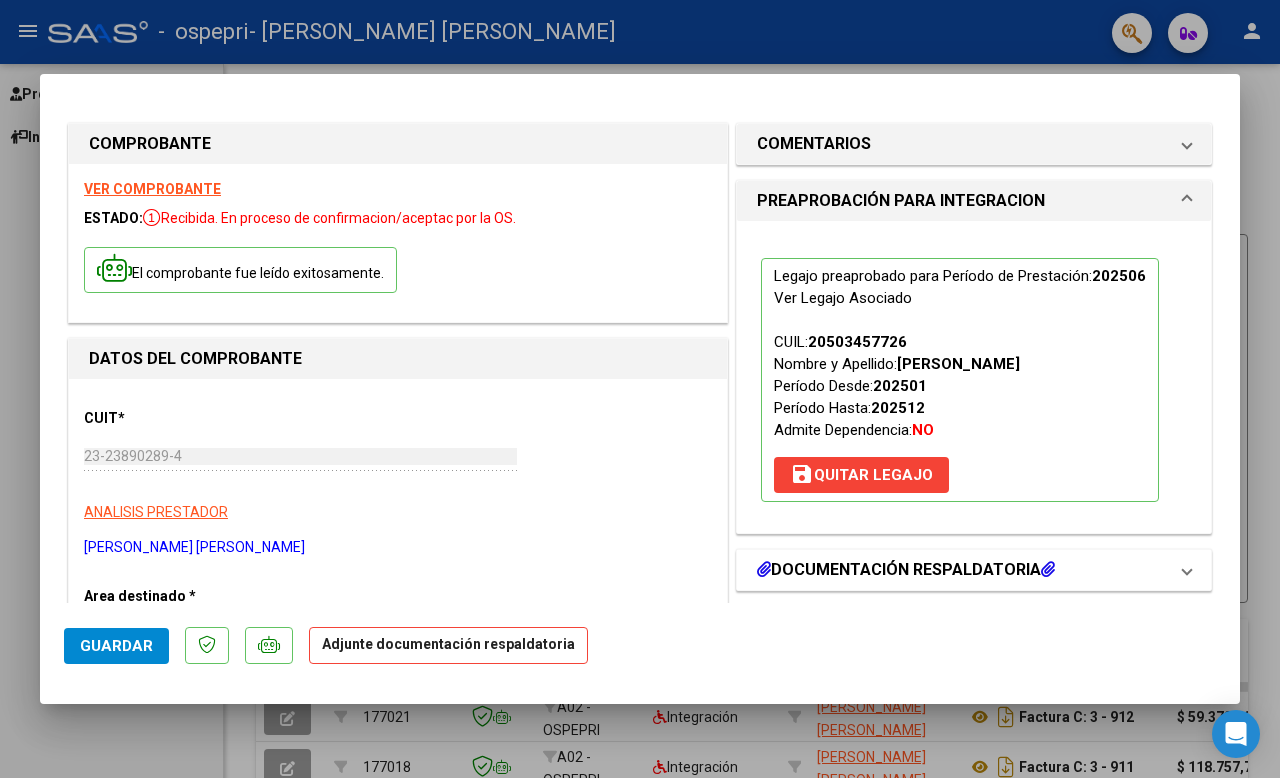 click on "DOCUMENTACIÓN RESPALDATORIA" at bounding box center (906, 570) 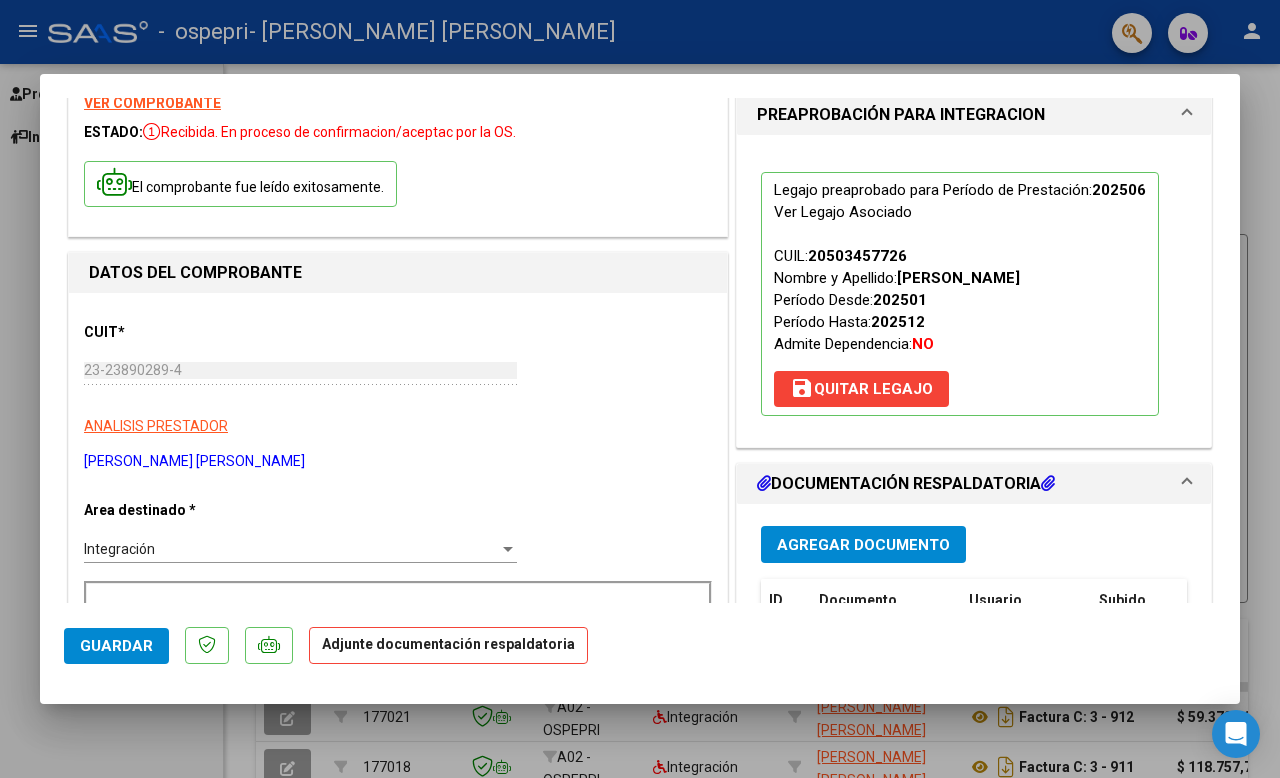 scroll, scrollTop: 158, scrollLeft: 0, axis: vertical 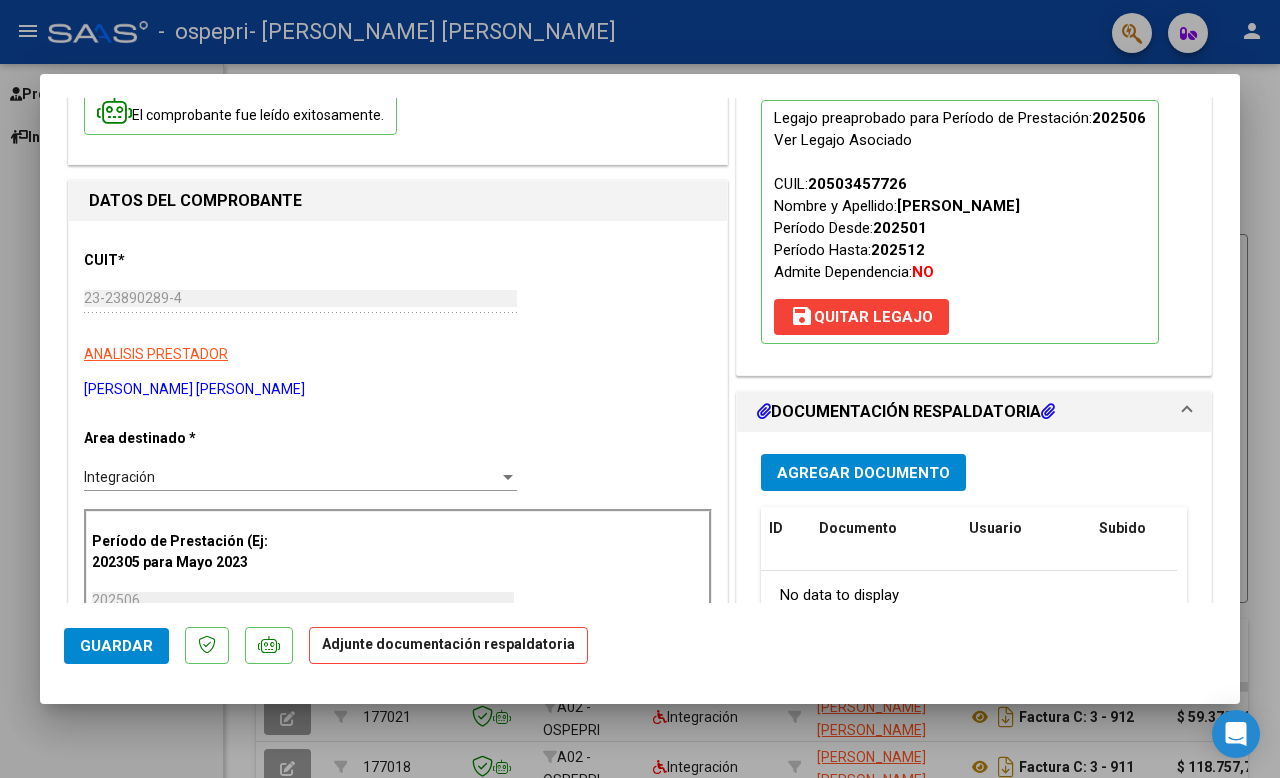 click on "Agregar Documento" at bounding box center (863, 472) 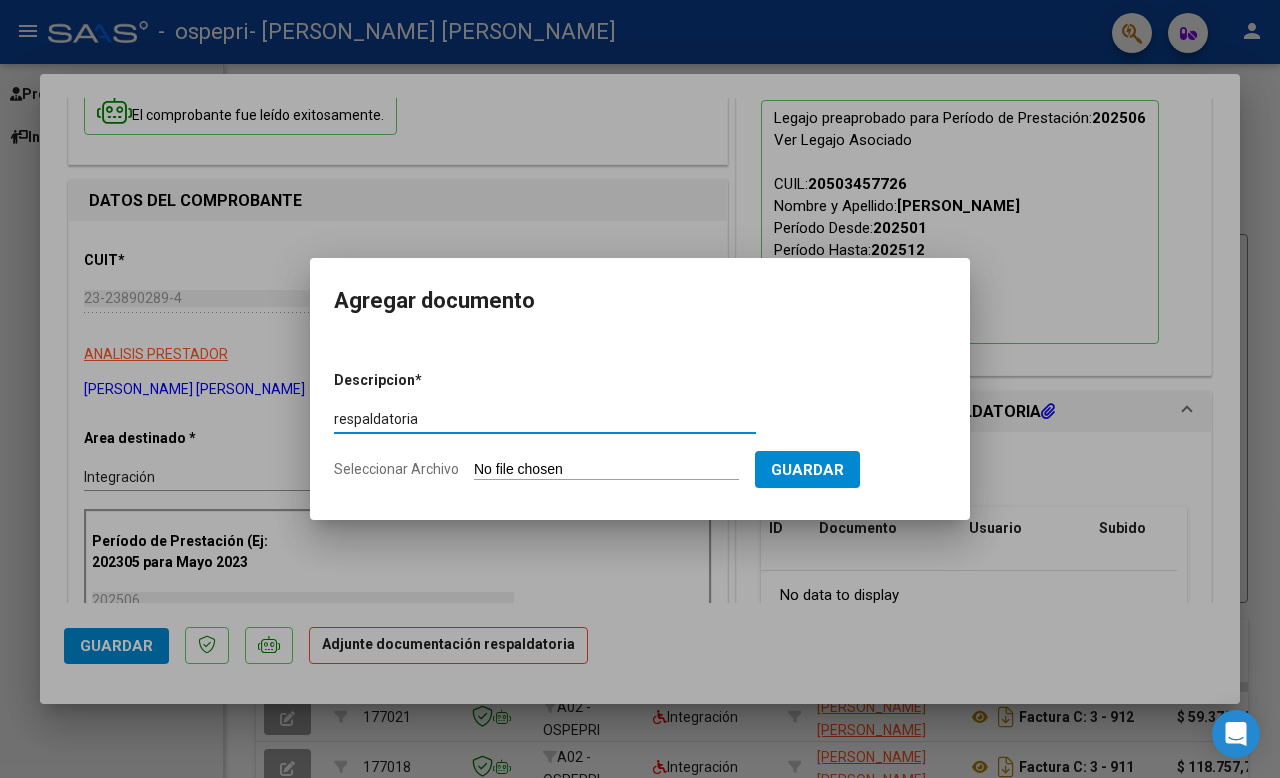 type on "respaldatoria" 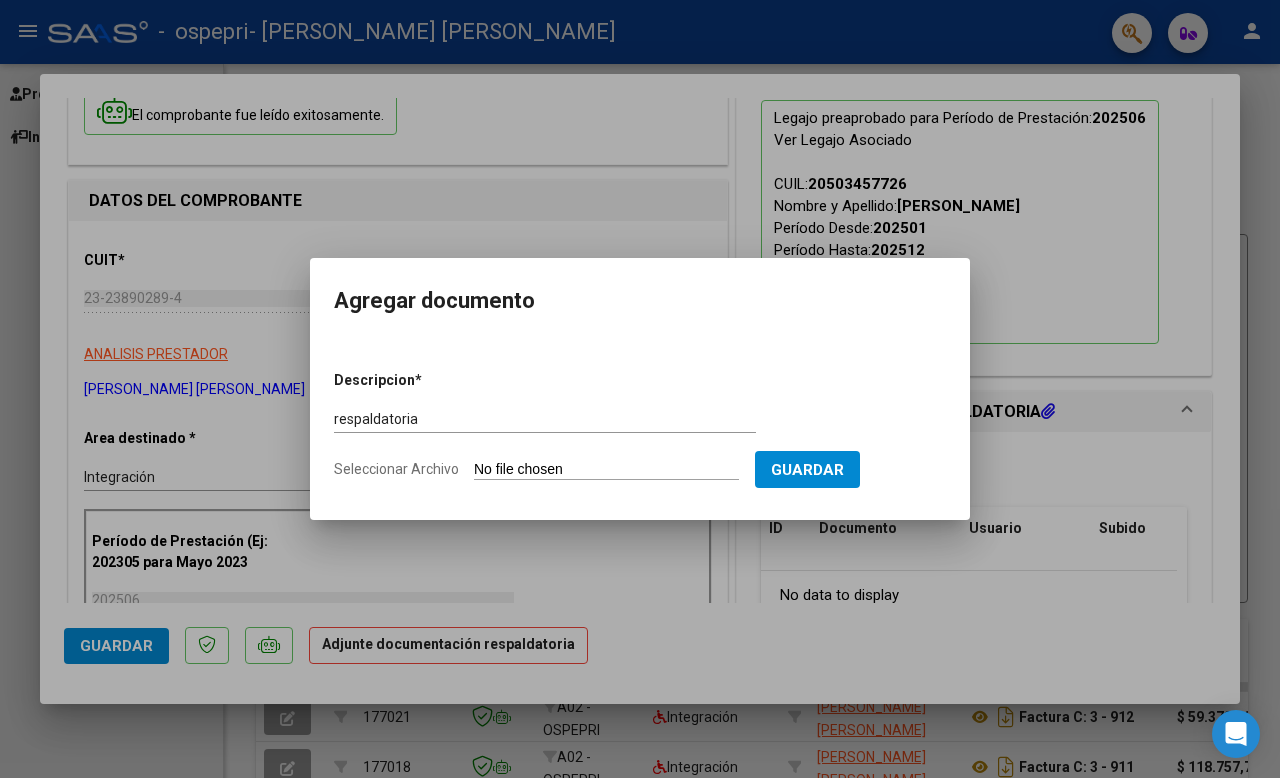 click on "Seleccionar Archivo" at bounding box center [606, 470] 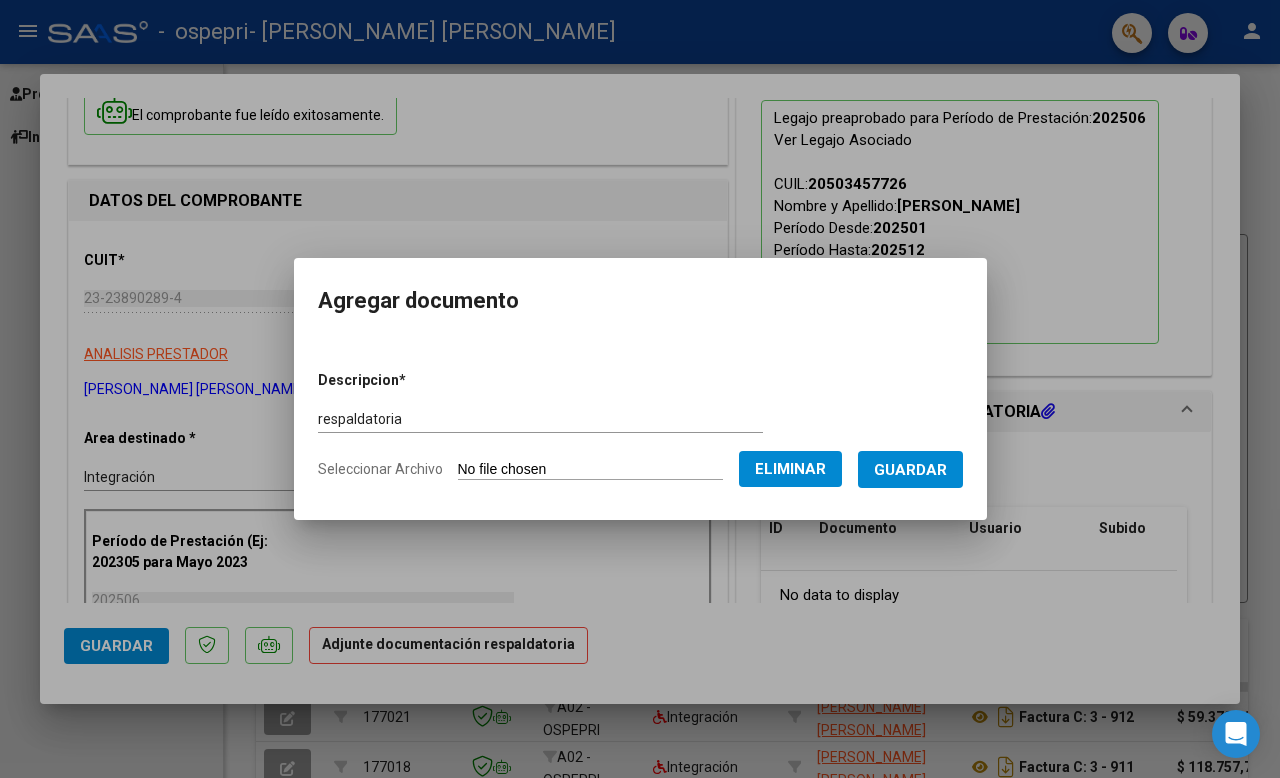 click on "Guardar" at bounding box center (910, 470) 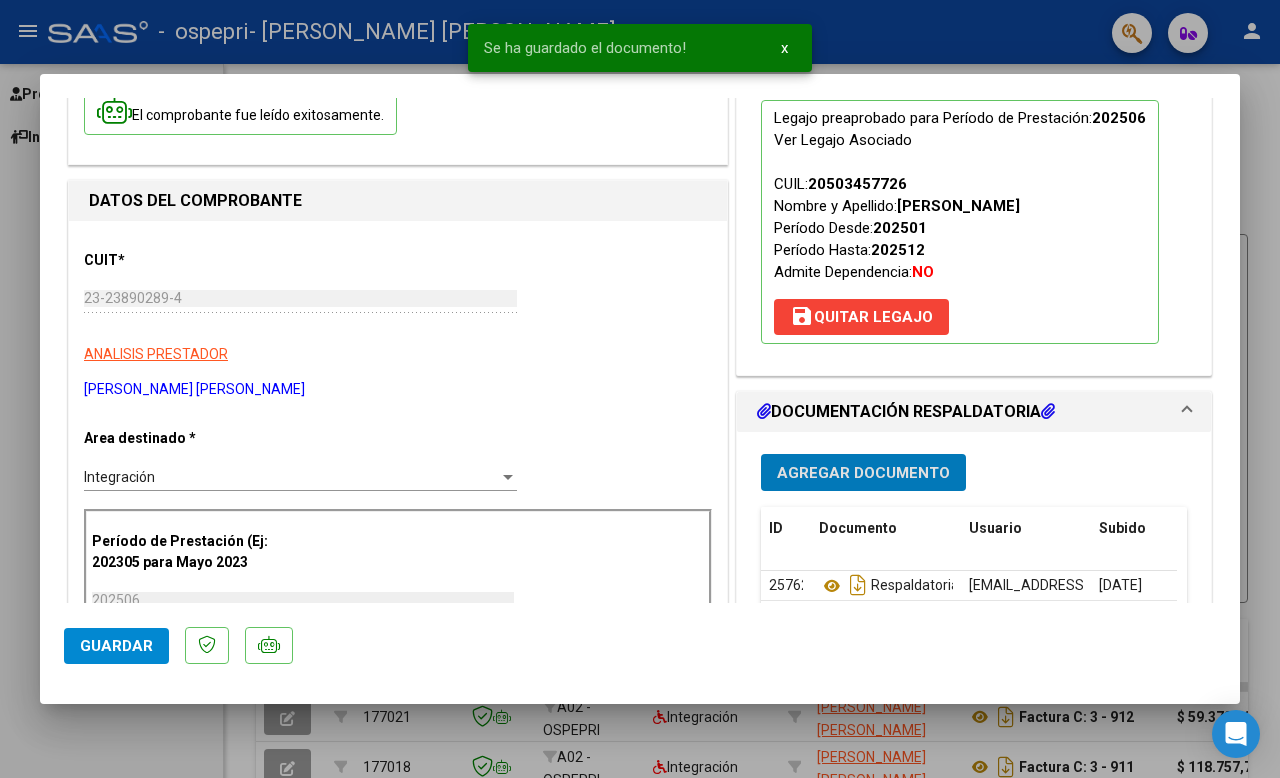 click on "Agregar Documento" at bounding box center (863, 473) 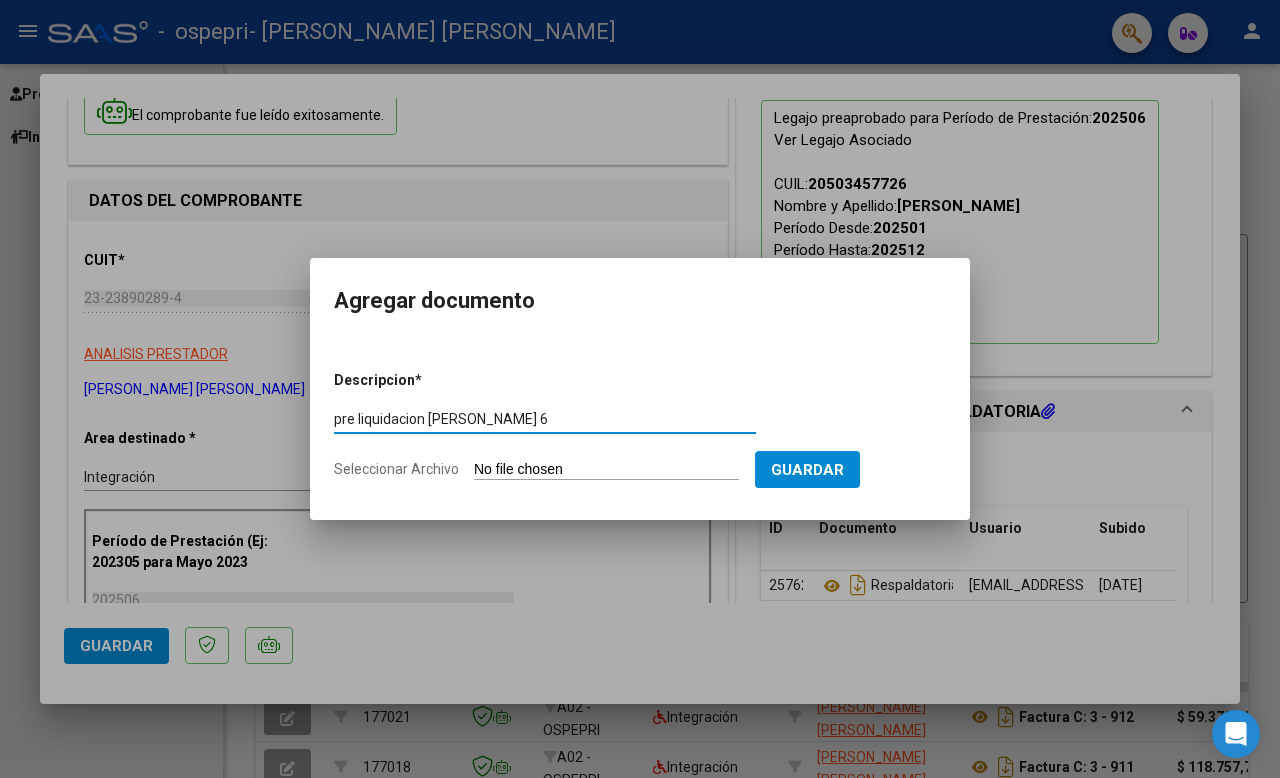 type on "pre liquidacion [PERSON_NAME] 6" 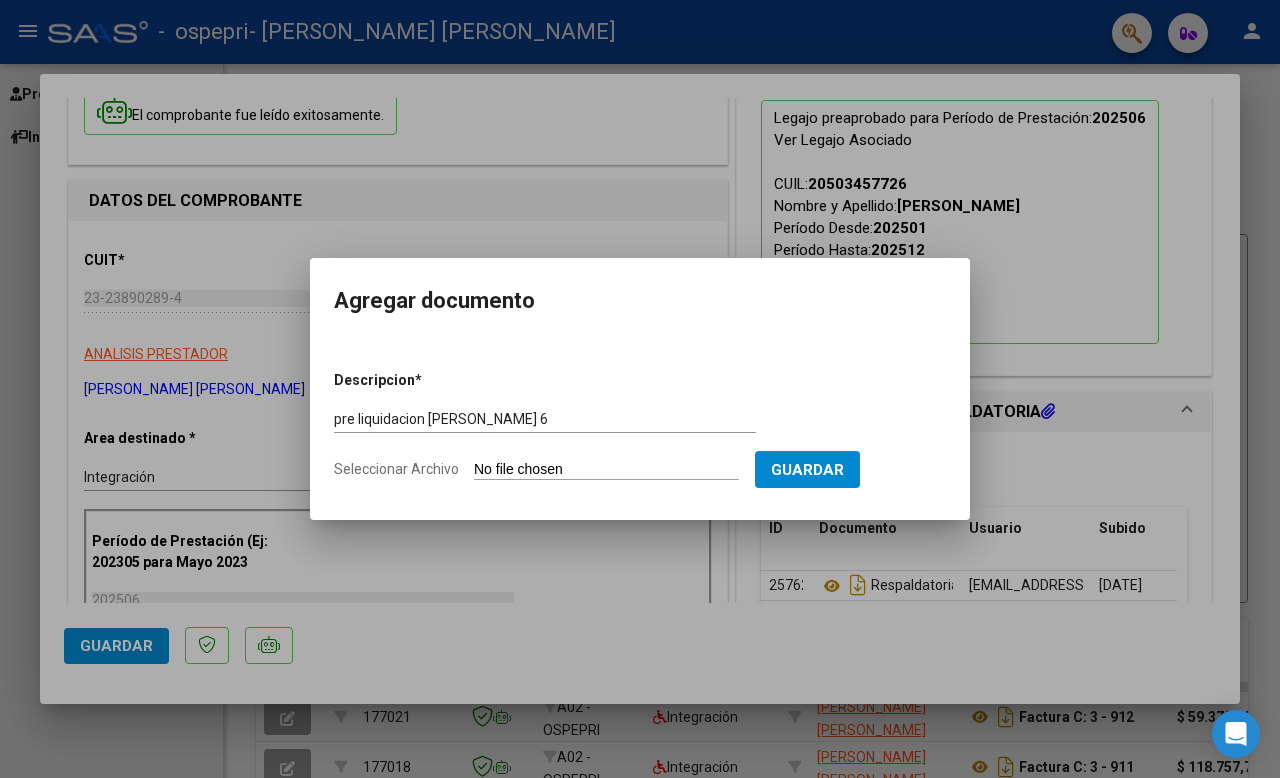 type on "C:\fakepath\Pre liquiacion [PERSON_NAME] 6.pdf" 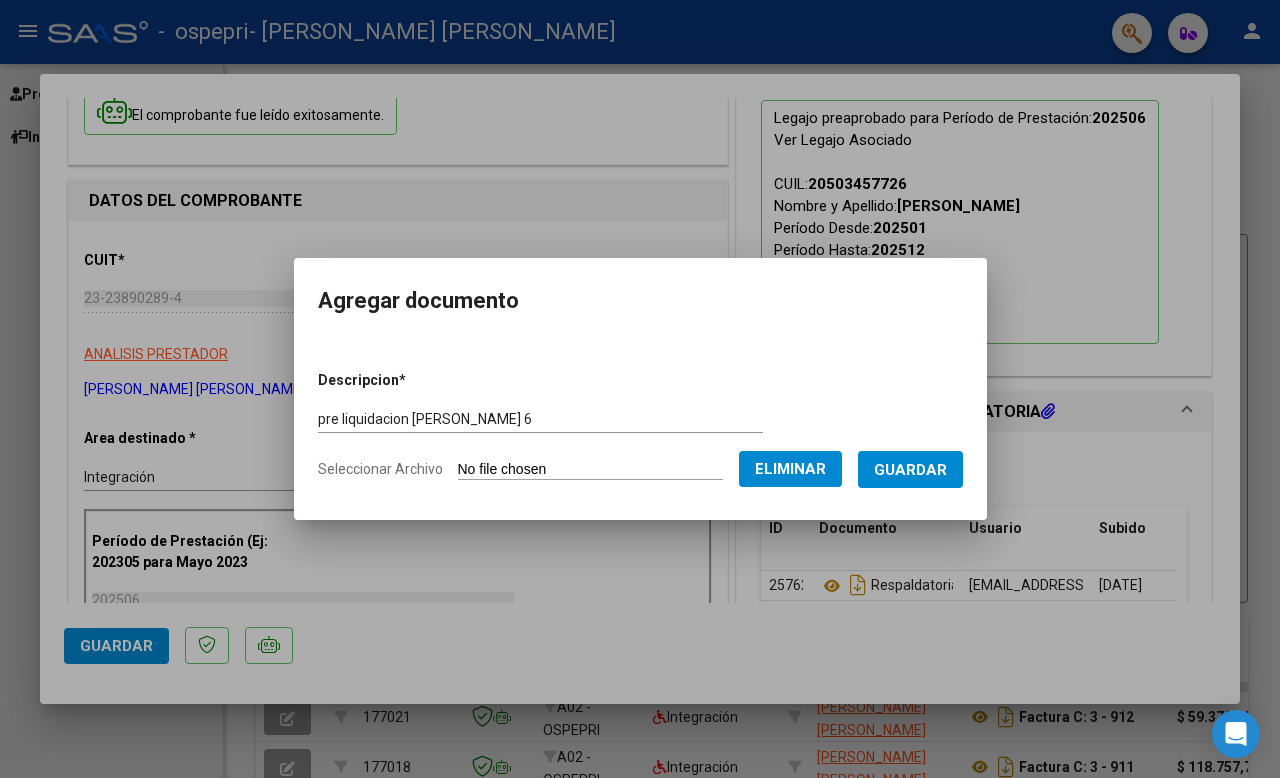 click on "Guardar" at bounding box center (910, 470) 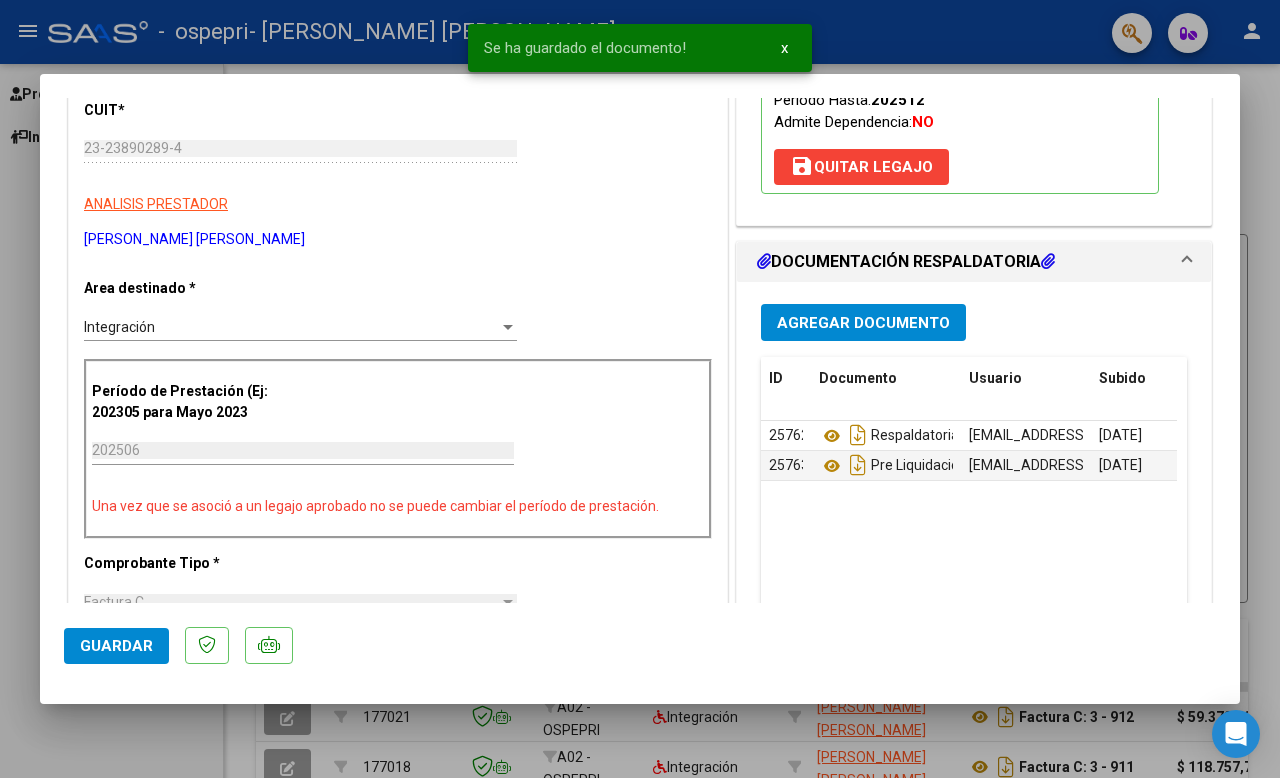 scroll, scrollTop: 385, scrollLeft: 0, axis: vertical 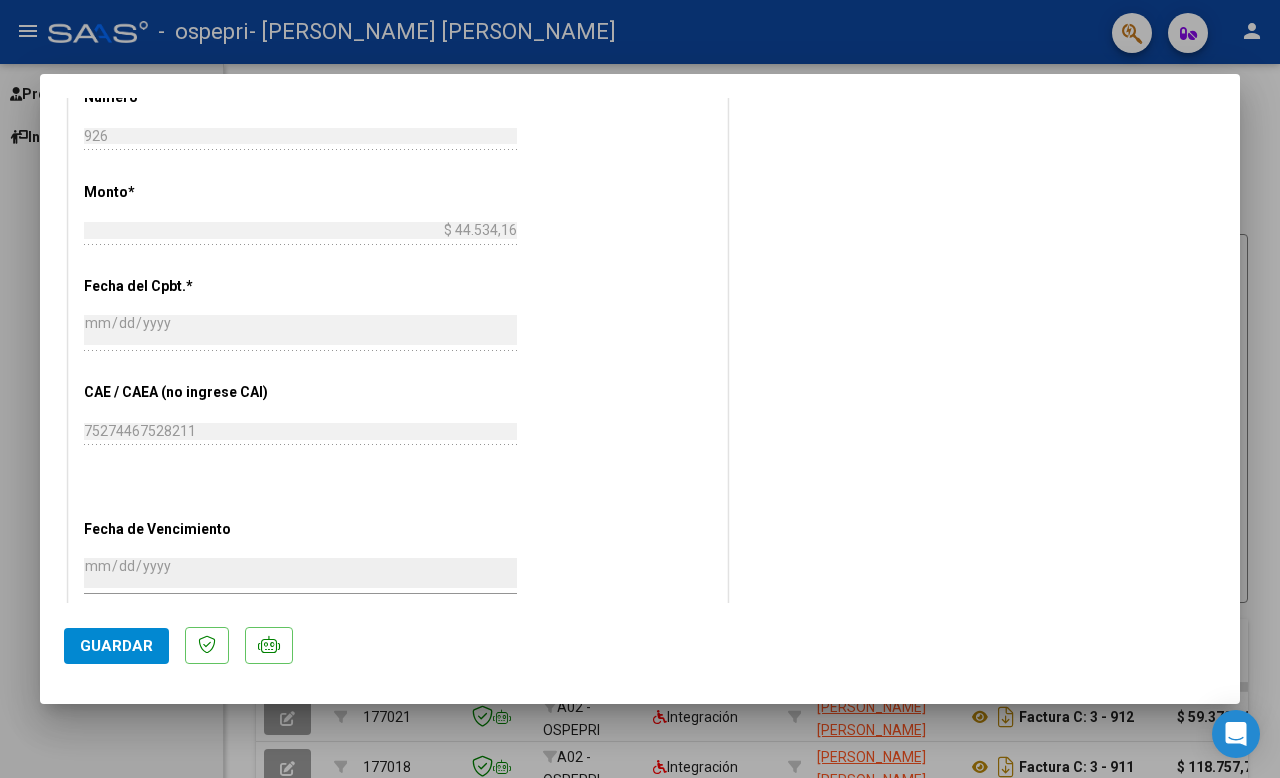 click on "Guardar" 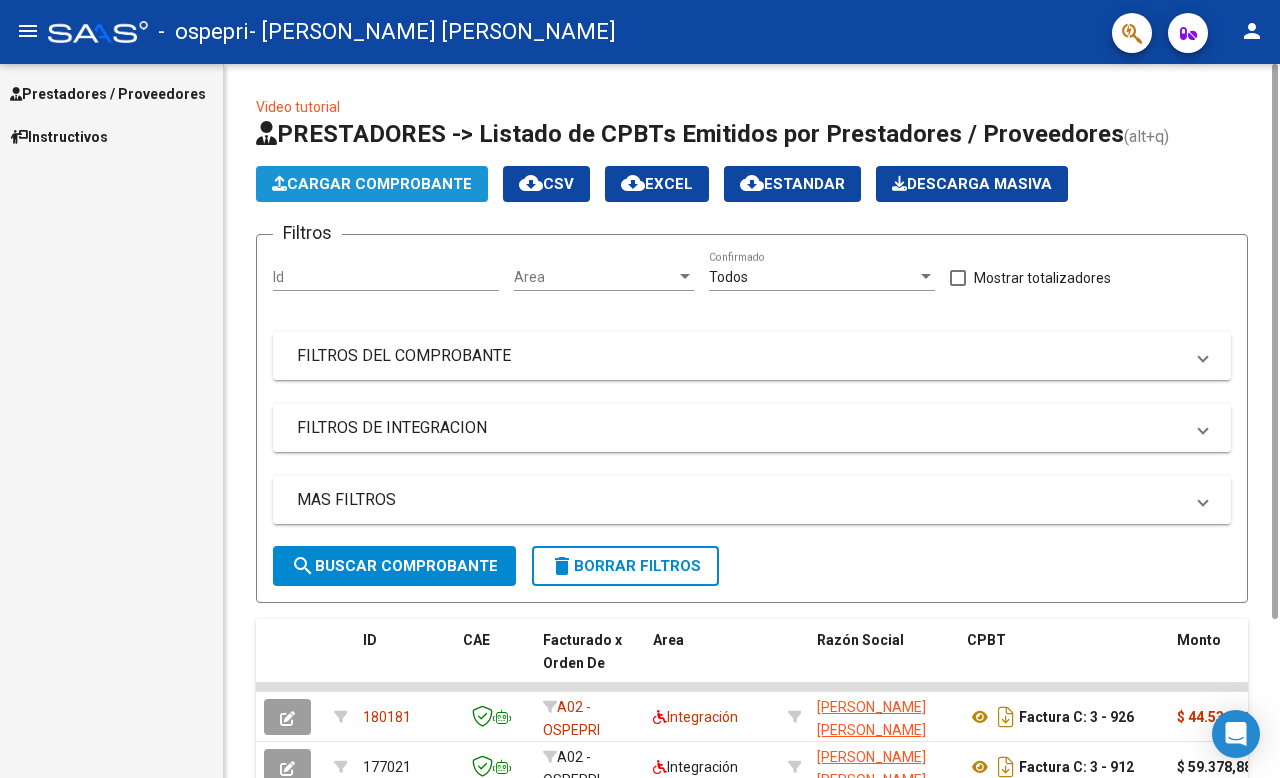 click on "Cargar Comprobante" 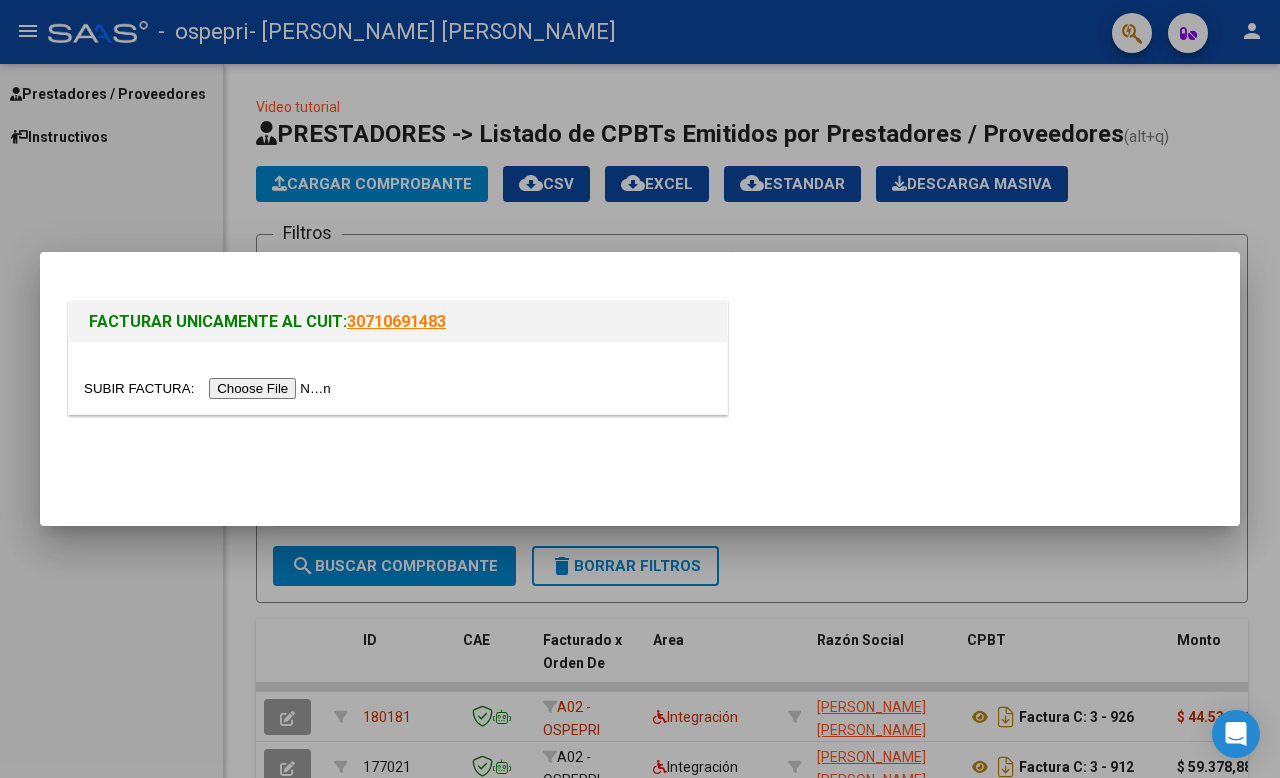 click at bounding box center [210, 388] 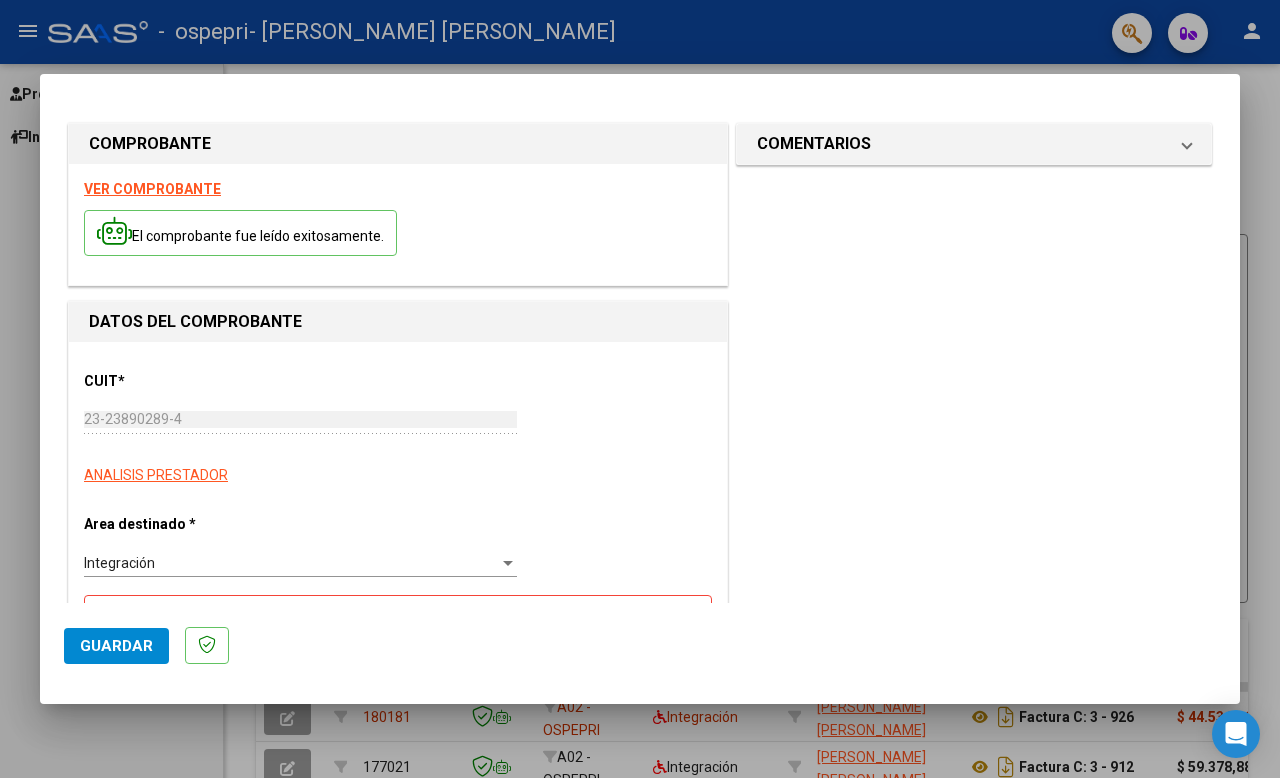 click at bounding box center [508, 563] 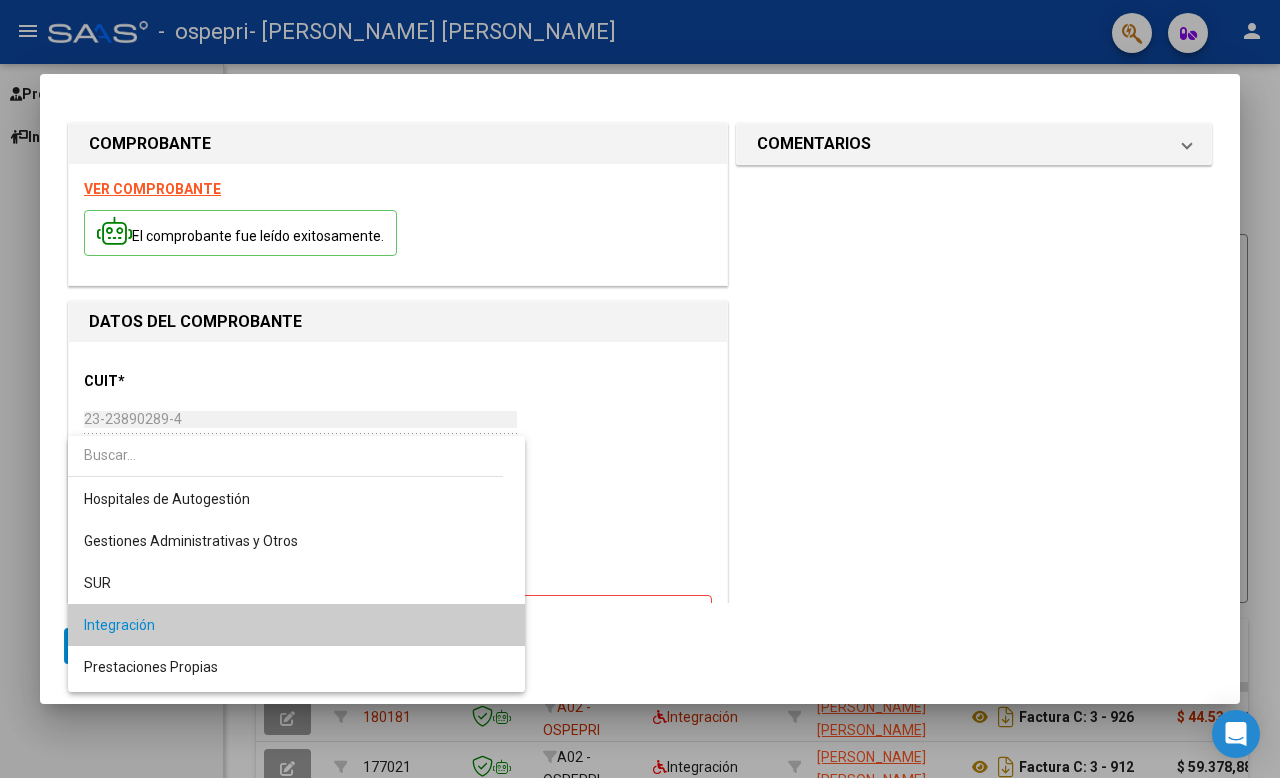 scroll, scrollTop: 61, scrollLeft: 0, axis: vertical 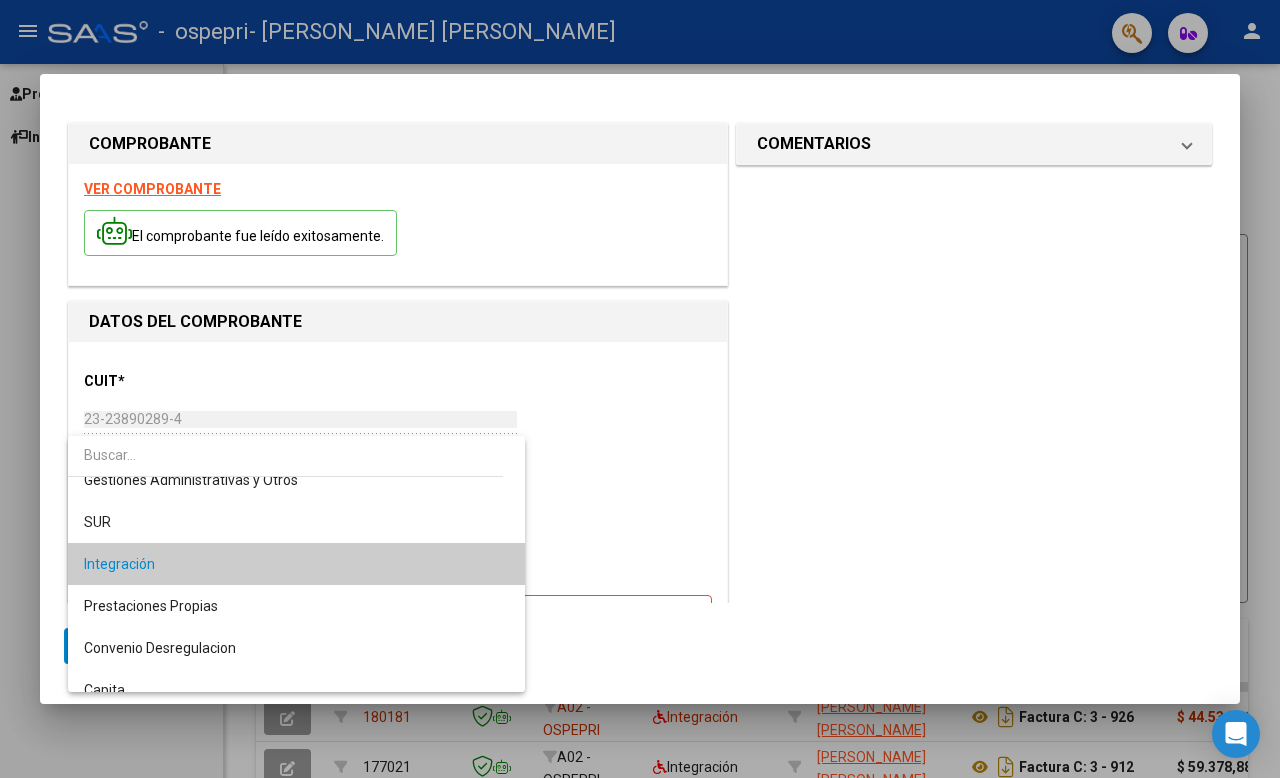 click on "Integración" at bounding box center (296, 564) 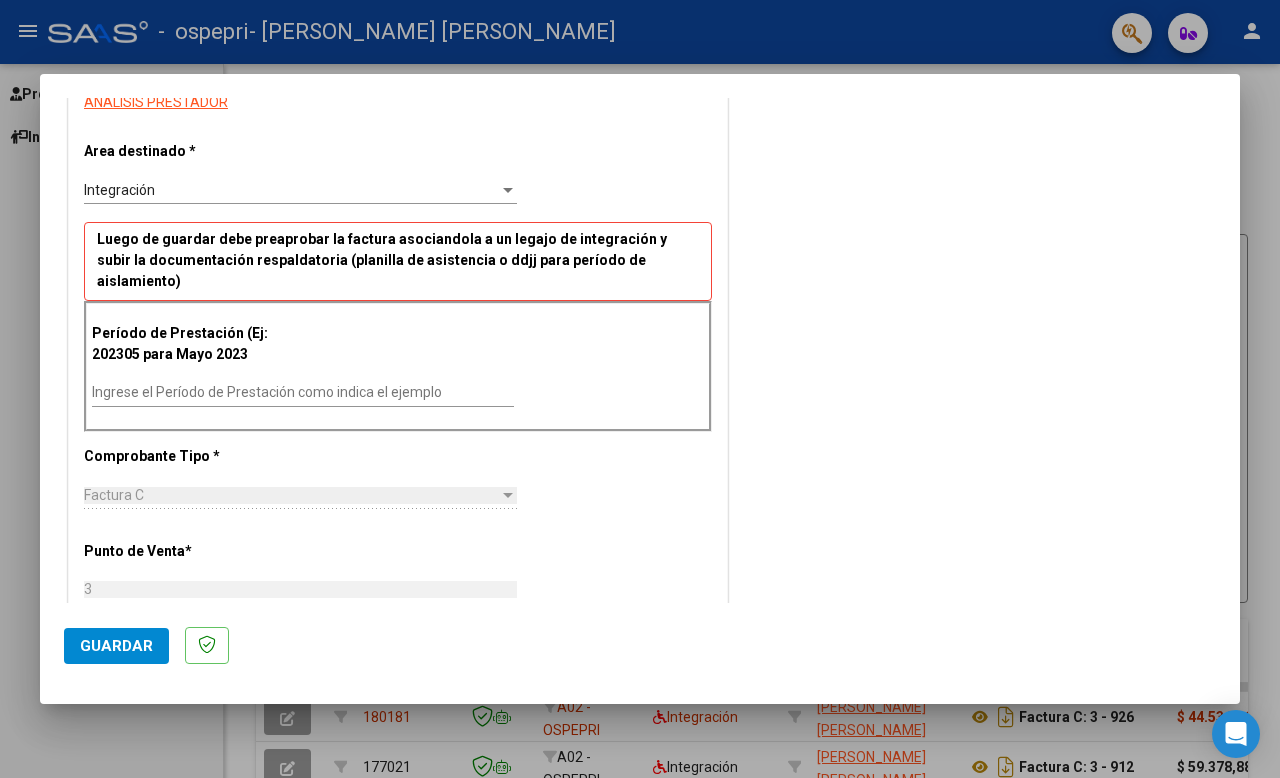 scroll, scrollTop: 525, scrollLeft: 0, axis: vertical 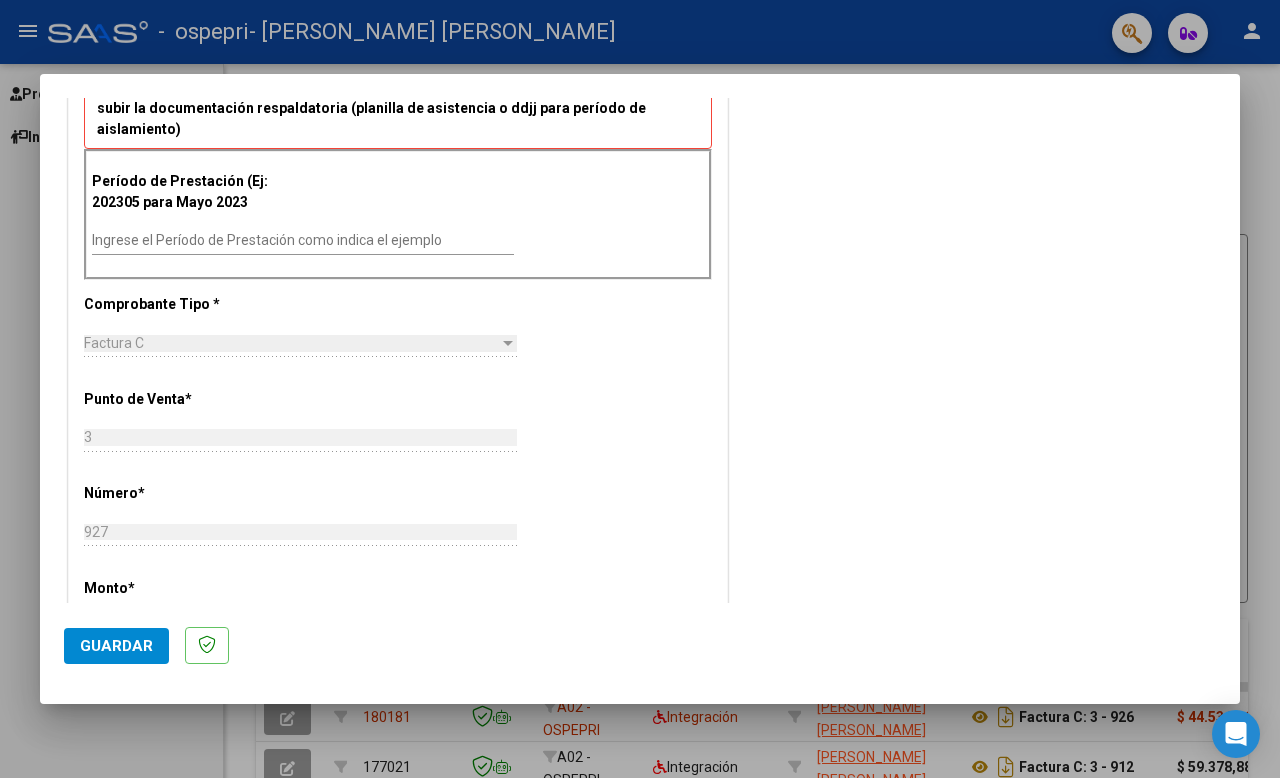 click on "Ingrese el Período de Prestación como indica el ejemplo" at bounding box center (303, 240) 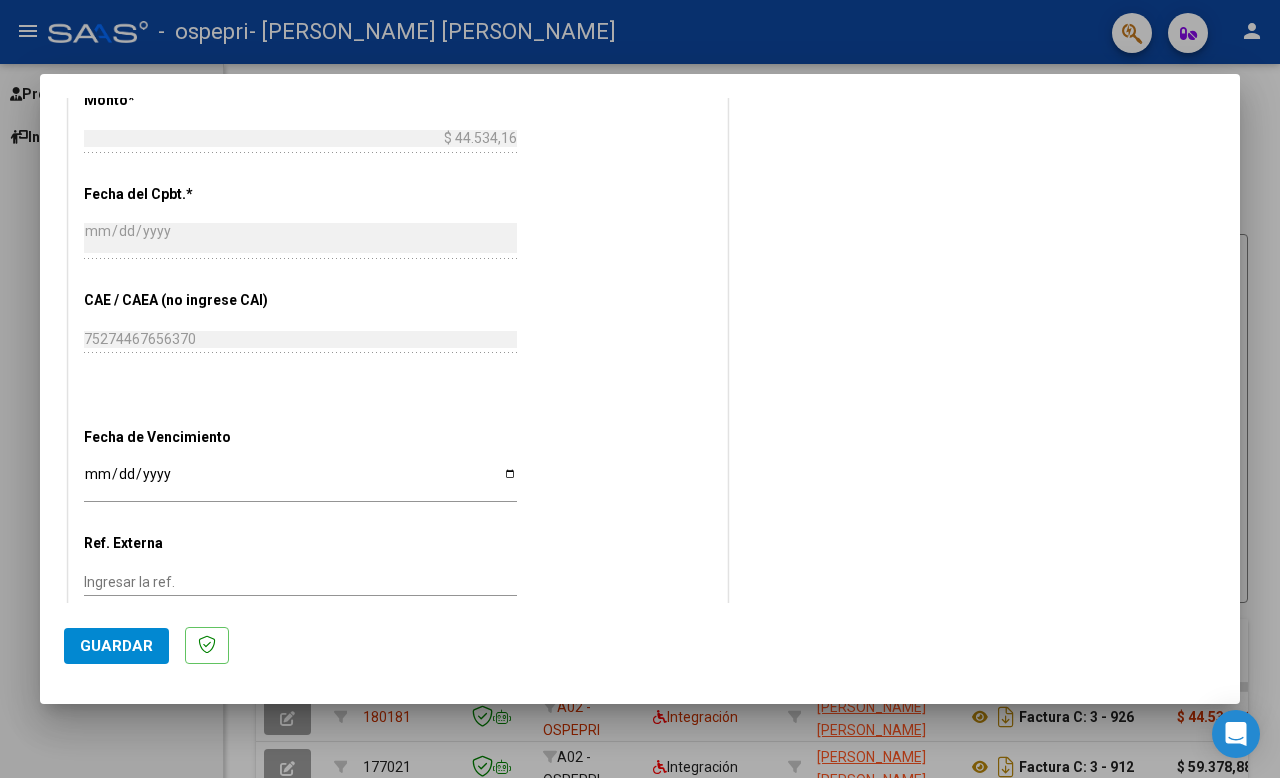 scroll, scrollTop: 945, scrollLeft: 0, axis: vertical 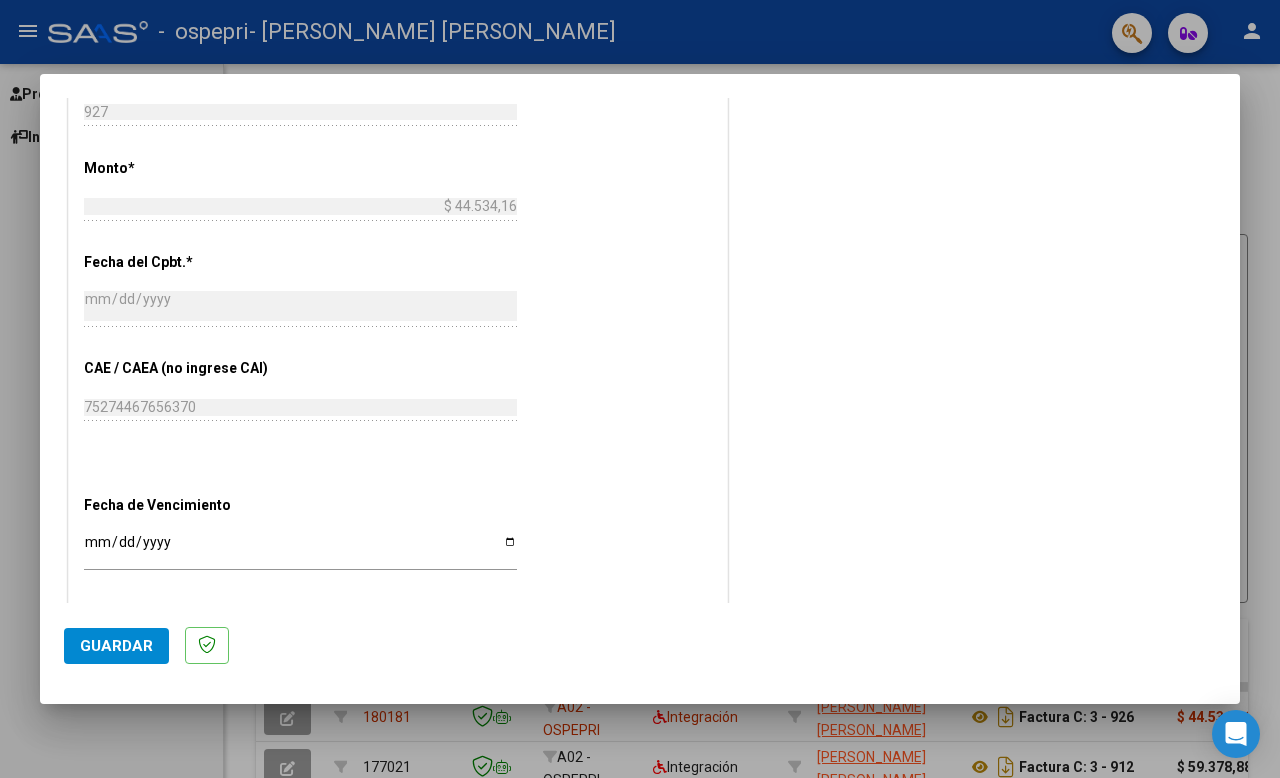 type on "202506" 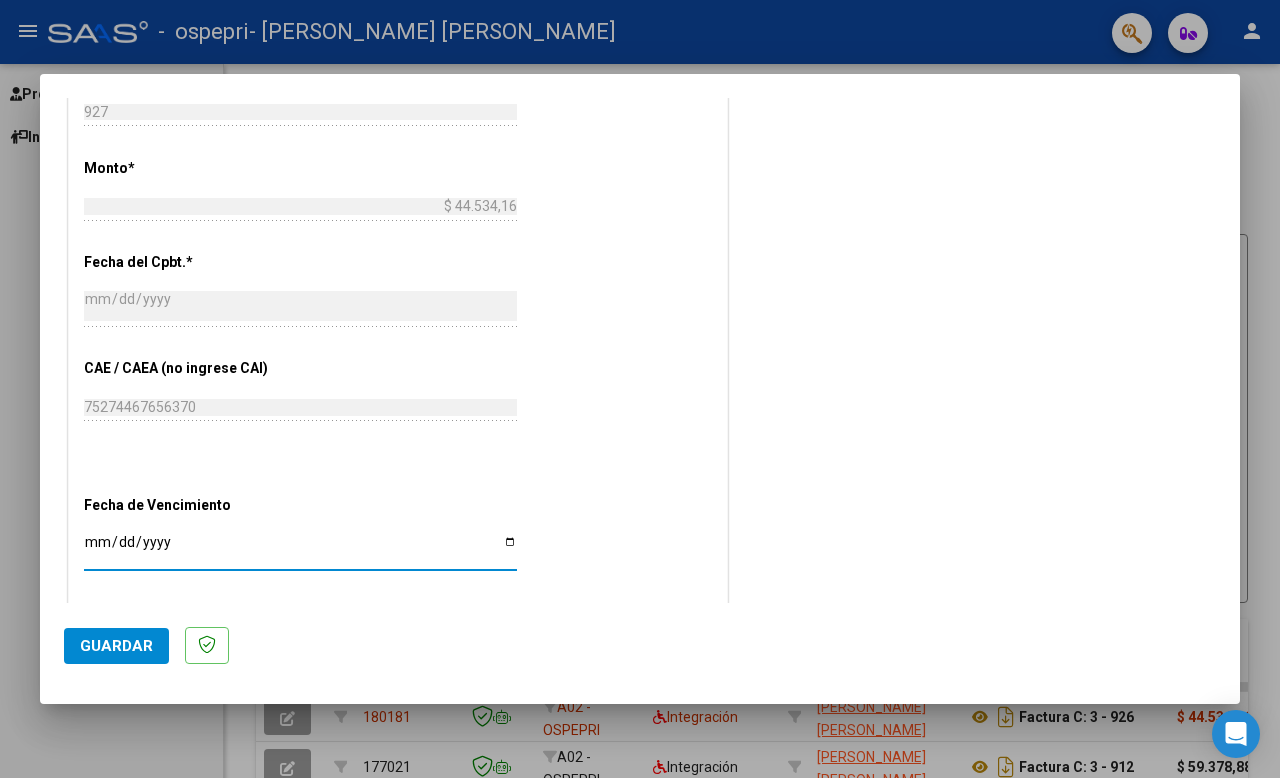 type on "[DATE]" 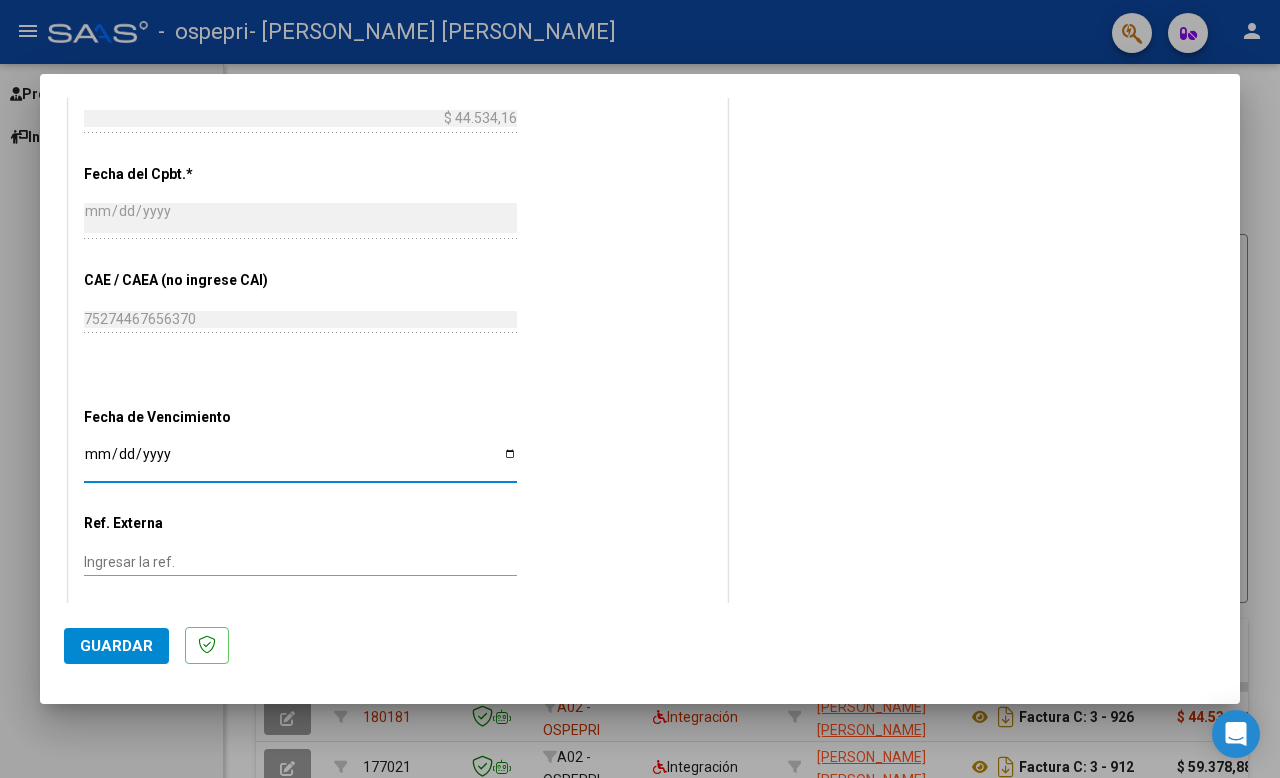 scroll, scrollTop: 1096, scrollLeft: 0, axis: vertical 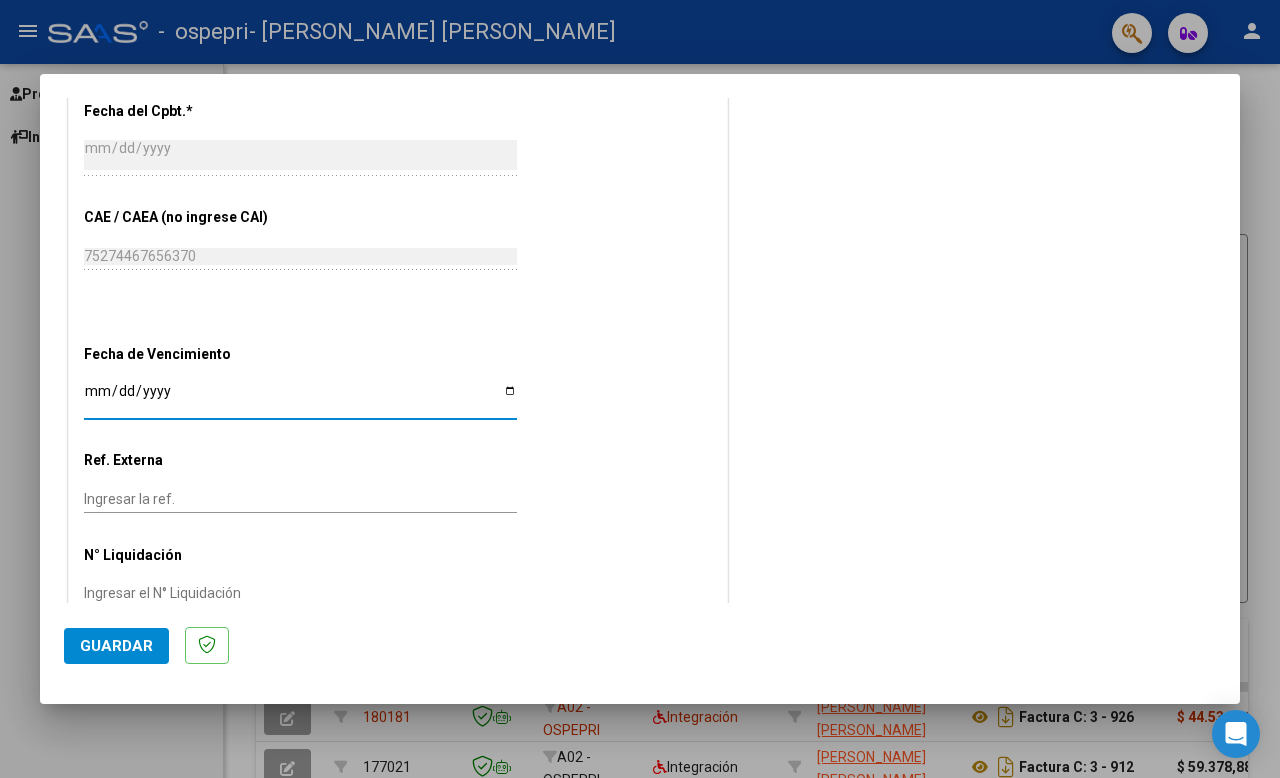 click on "Ingresar el N° Liquidación" at bounding box center [300, 593] 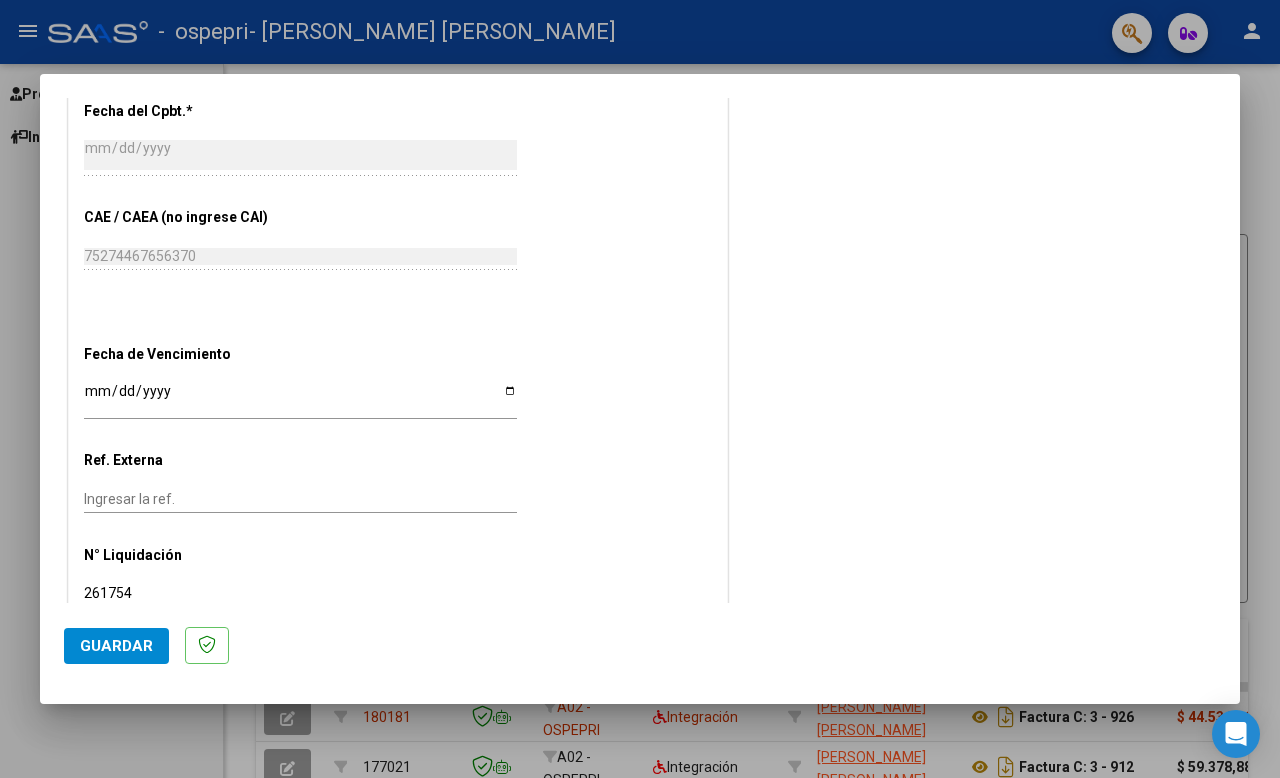 type on "261754" 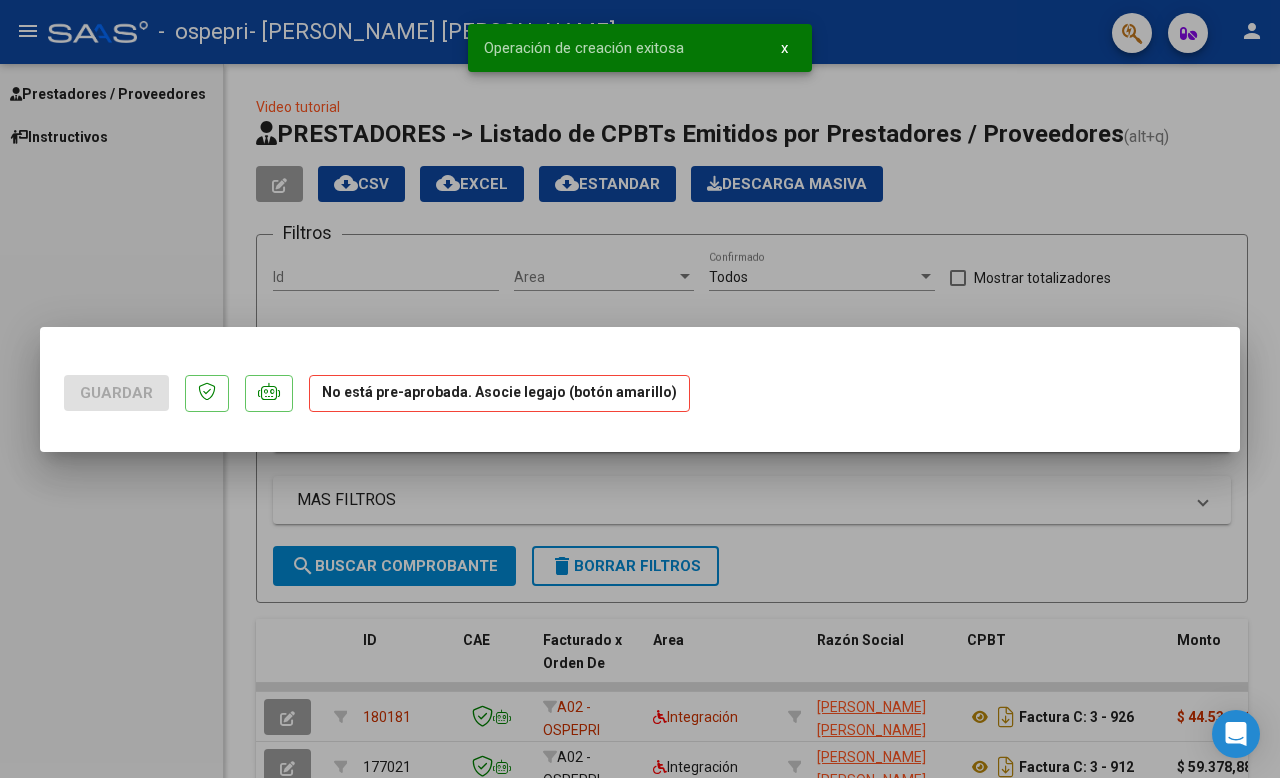 scroll, scrollTop: 0, scrollLeft: 0, axis: both 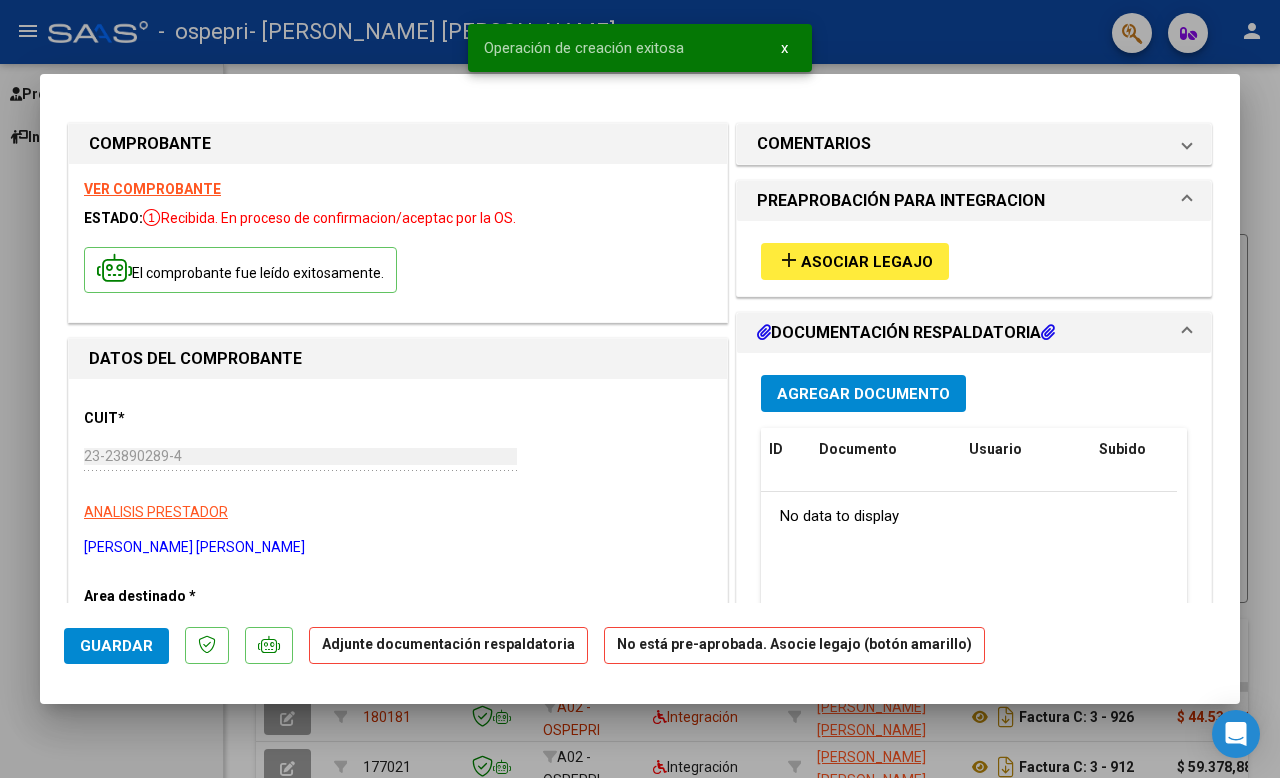 click on "Asociar Legajo" at bounding box center (867, 262) 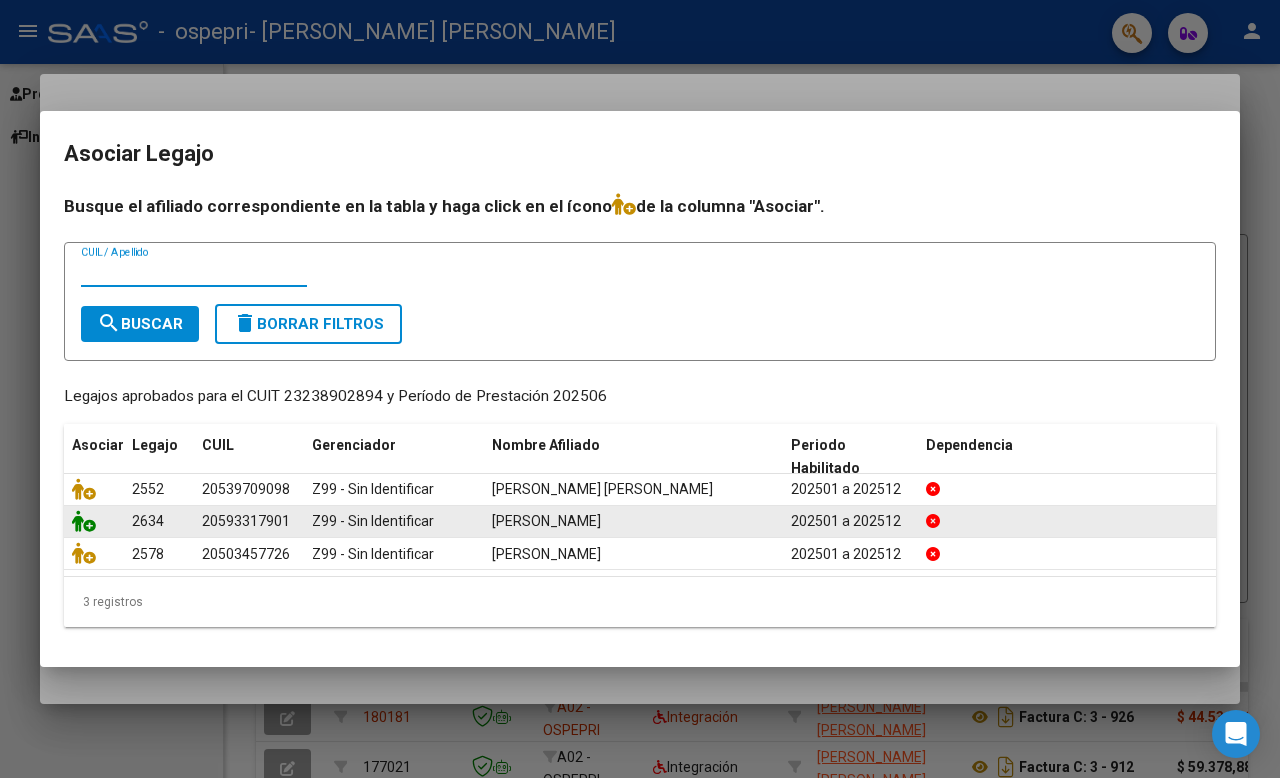 click 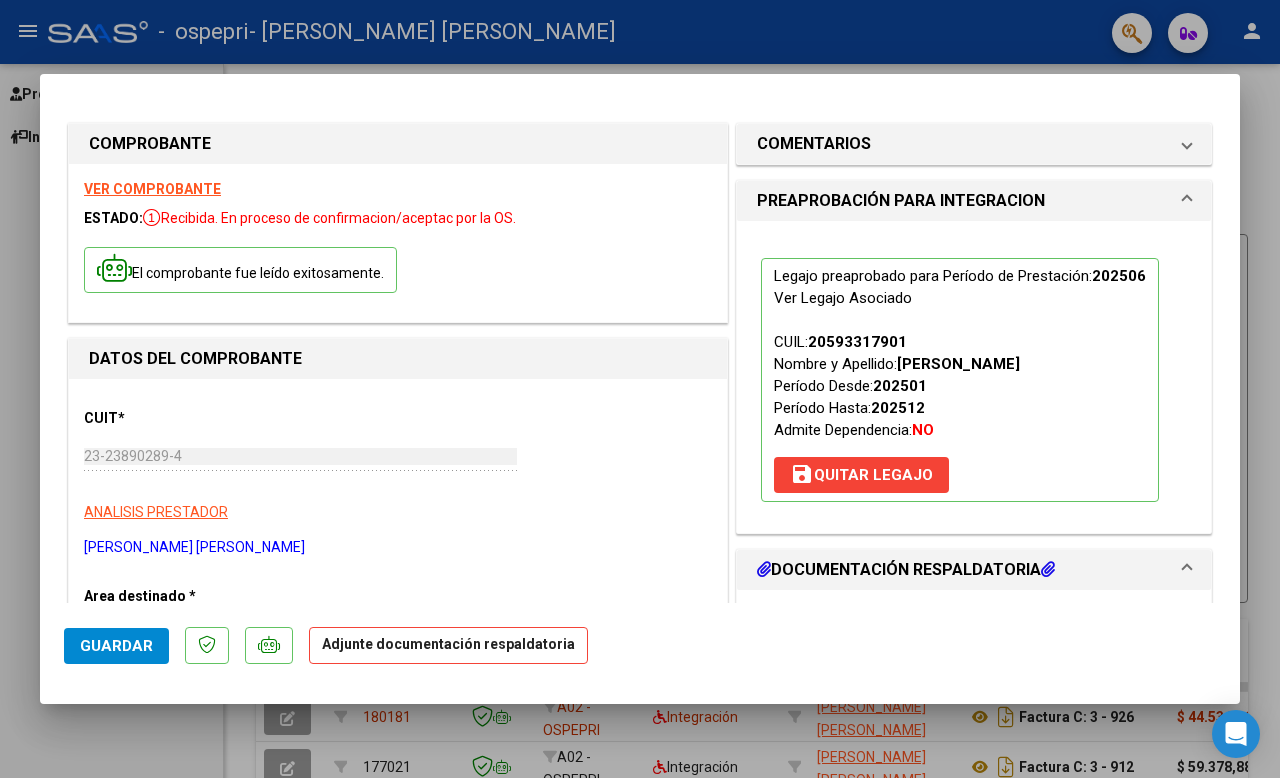 click on "DOCUMENTACIÓN RESPALDATORIA" at bounding box center [906, 570] 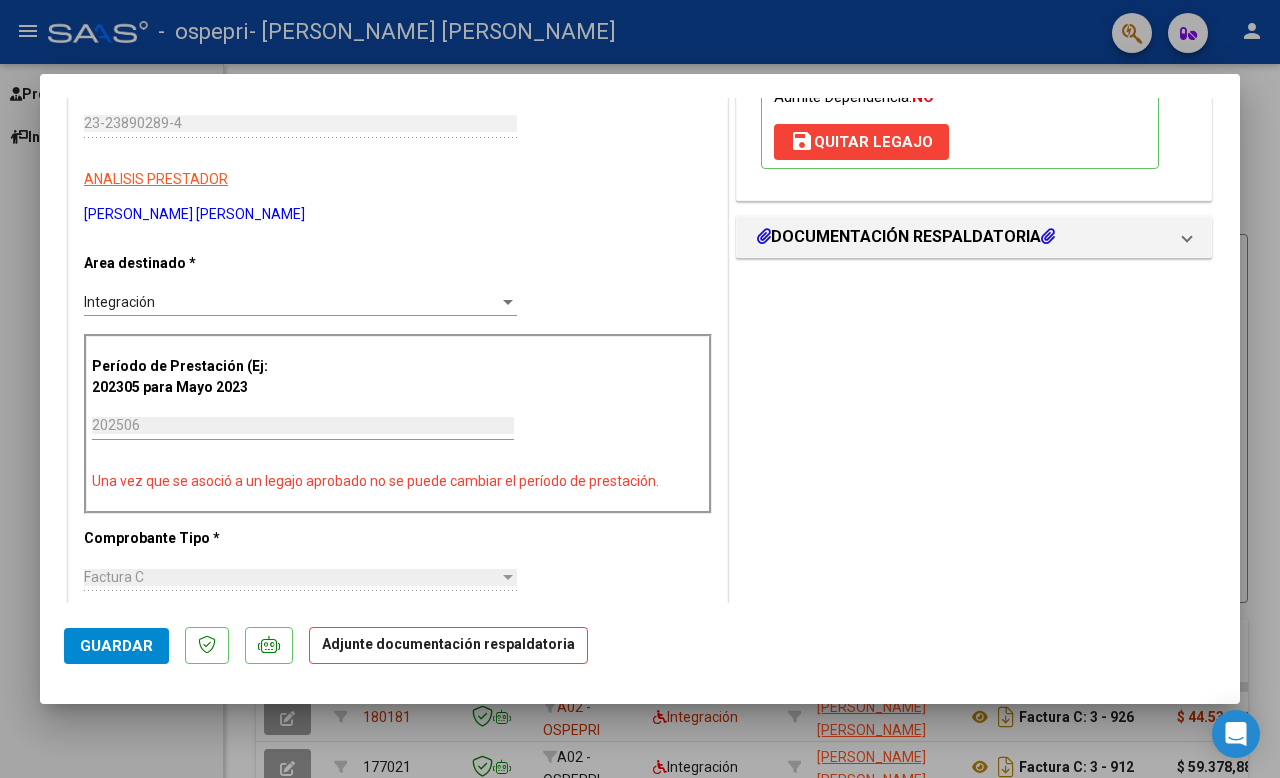 scroll, scrollTop: 455, scrollLeft: 0, axis: vertical 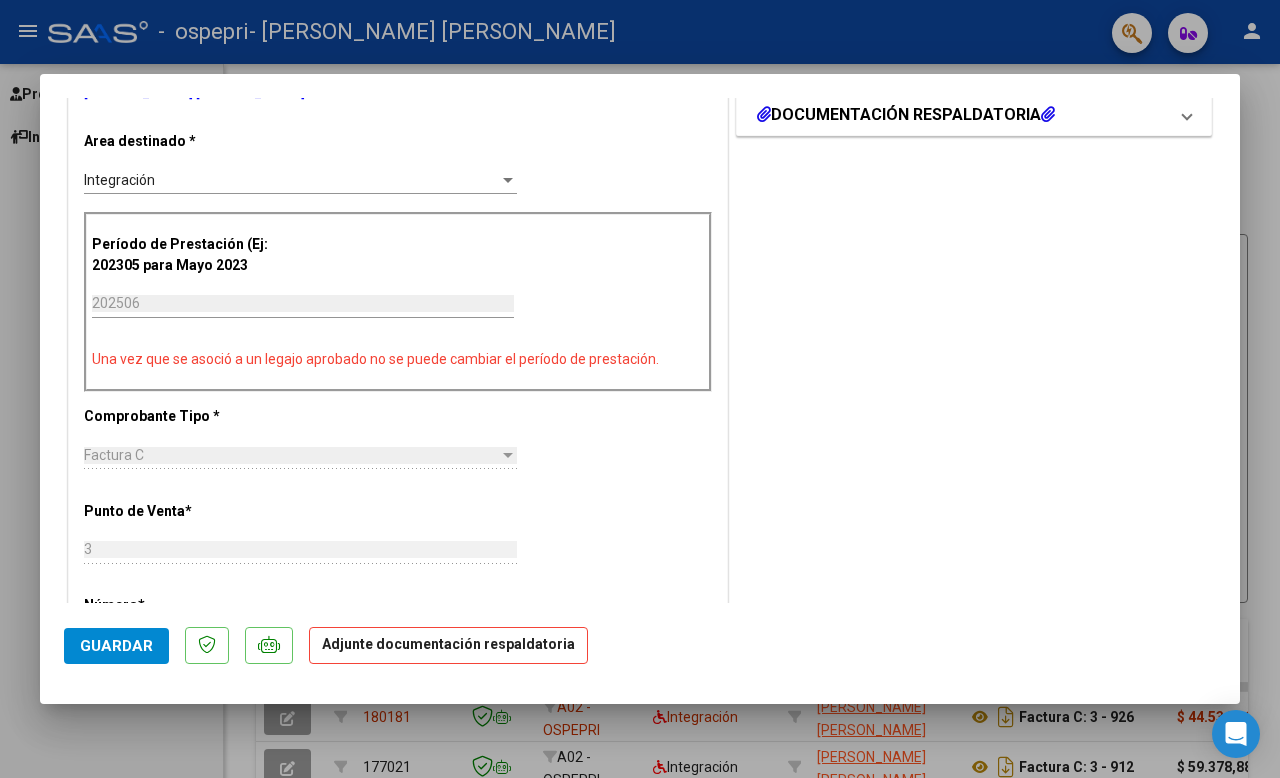 click on "DOCUMENTACIÓN RESPALDATORIA" at bounding box center [906, 115] 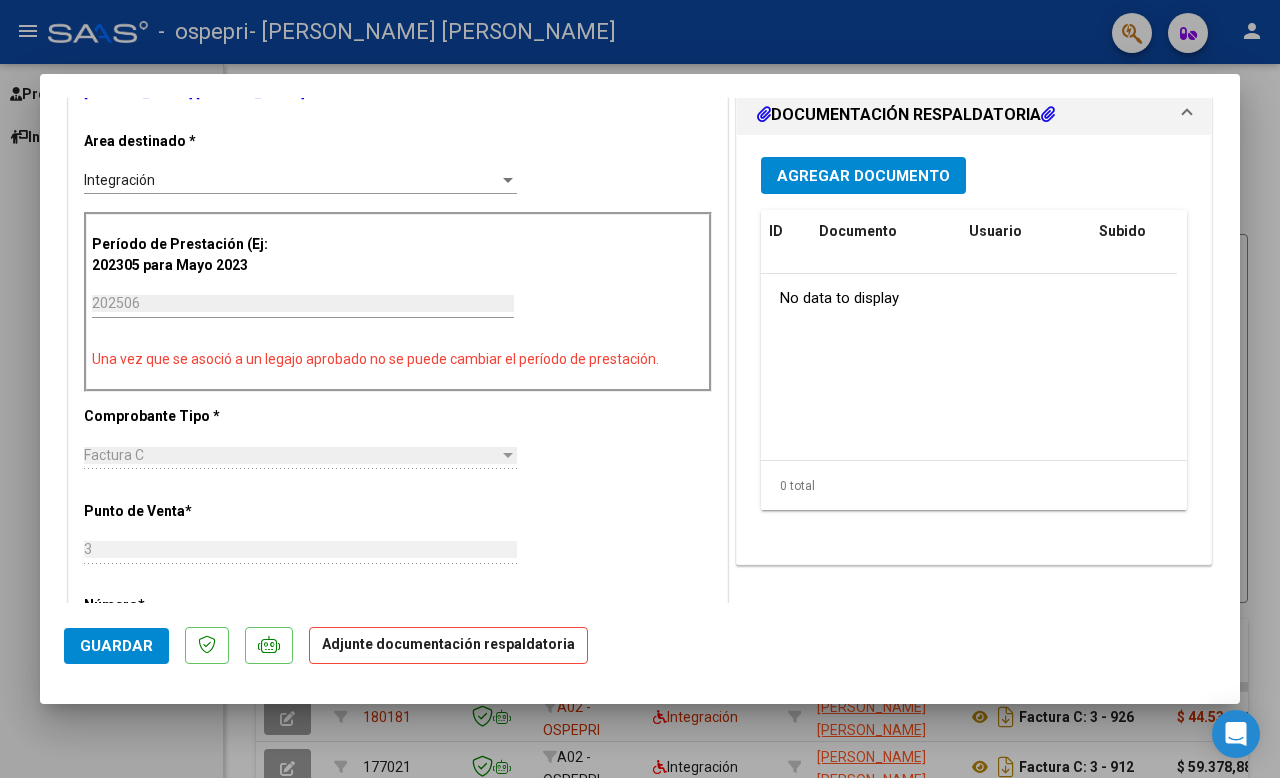click on "Agregar Documento" at bounding box center [863, 176] 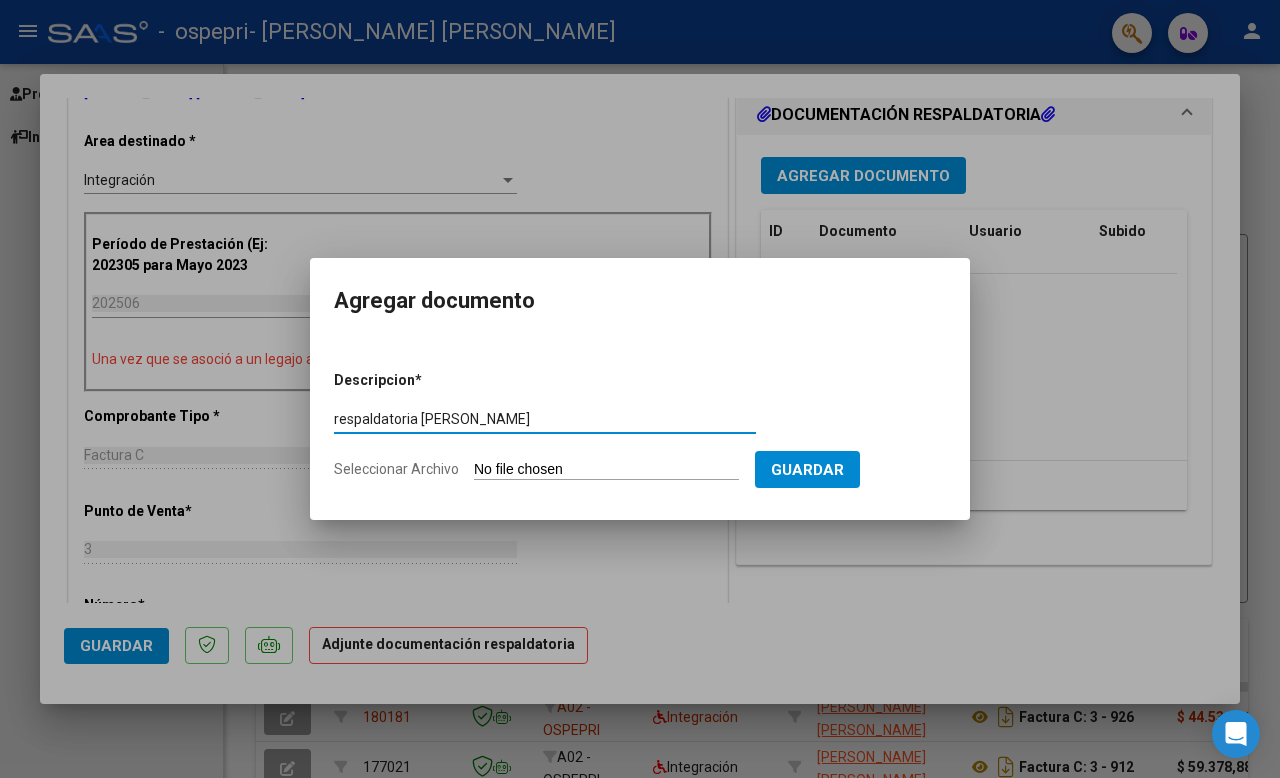type on "respaldatoria [PERSON_NAME]" 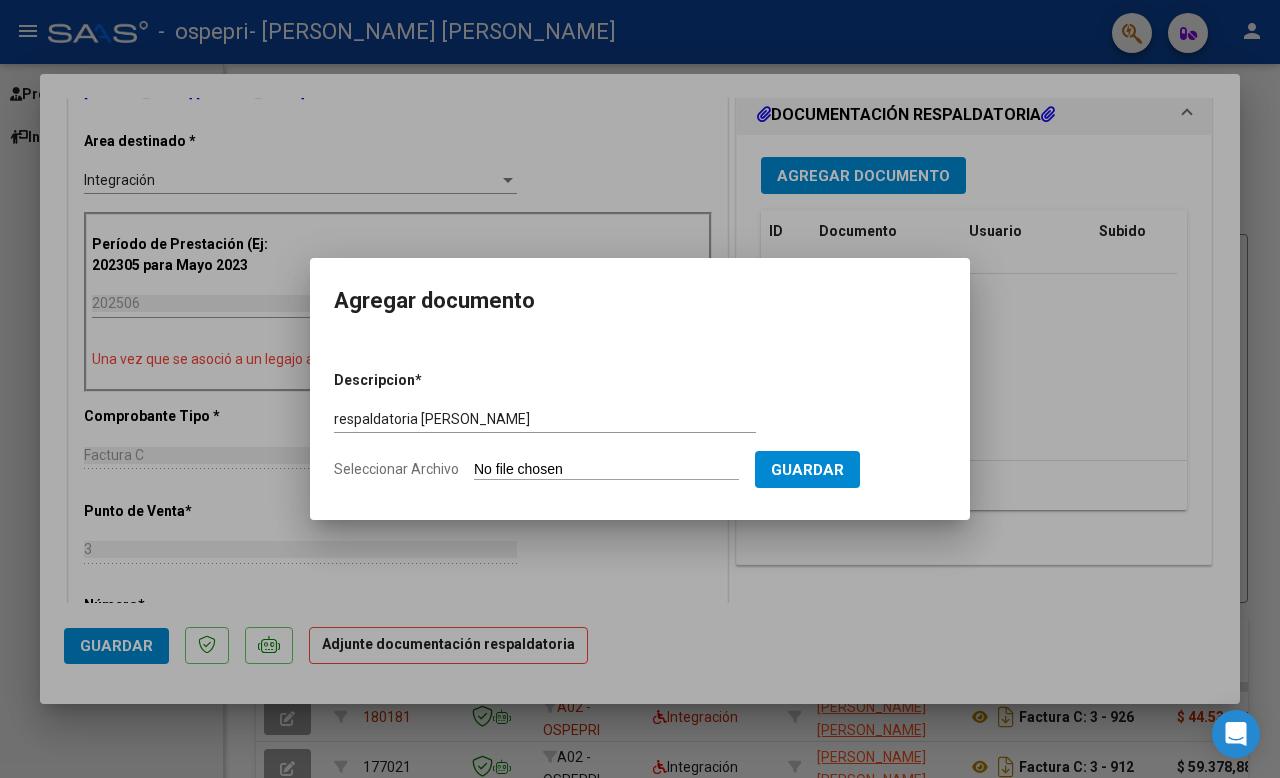 type on "C:\fakepath\respaldatoria [PERSON_NAME] 06.25.pdf" 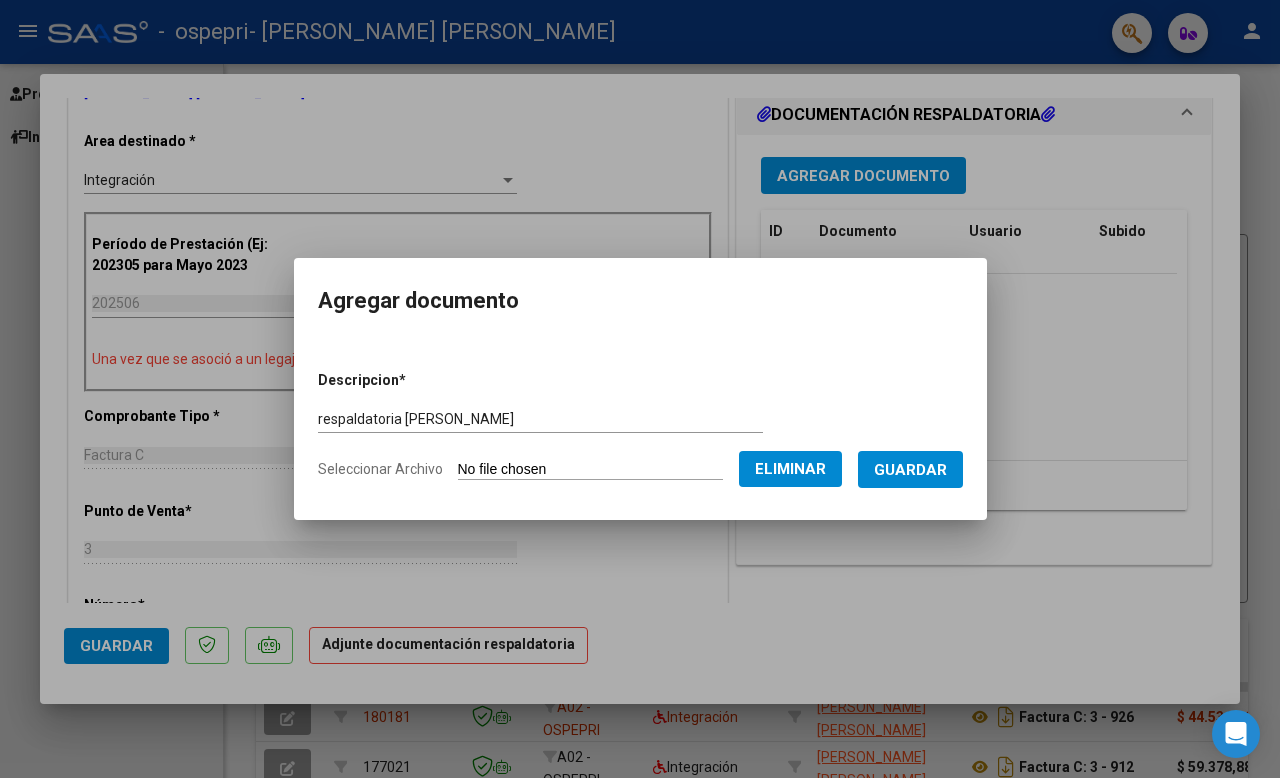 click on "Guardar" at bounding box center [910, 470] 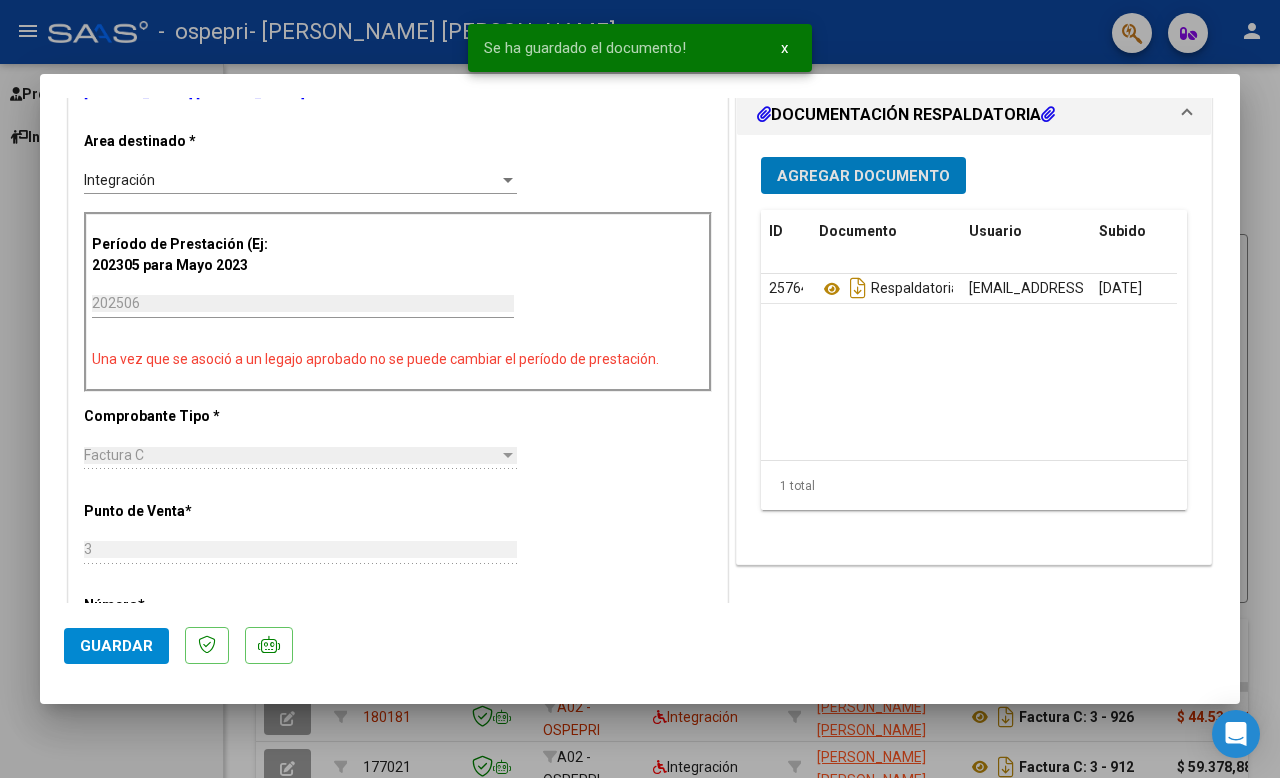 click on "Agregar Documento" at bounding box center (863, 175) 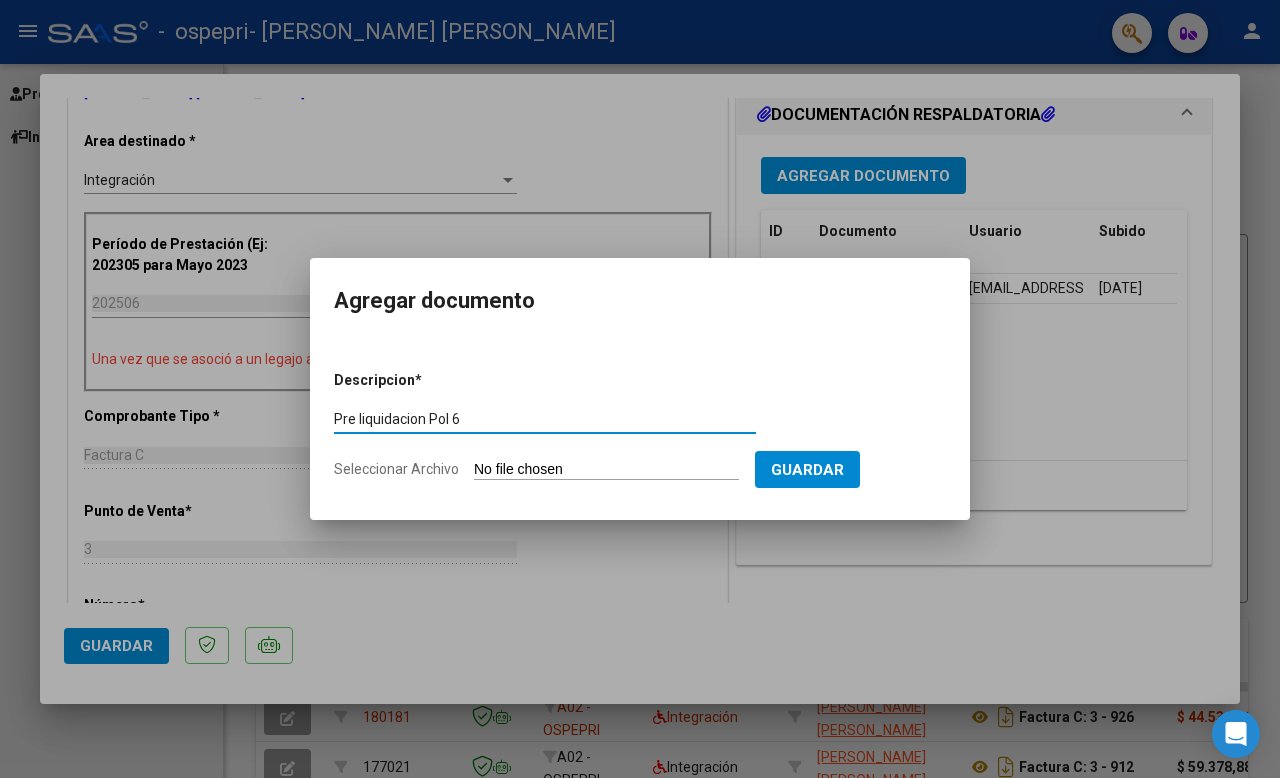 type on "Pre liquidacion Pol 6" 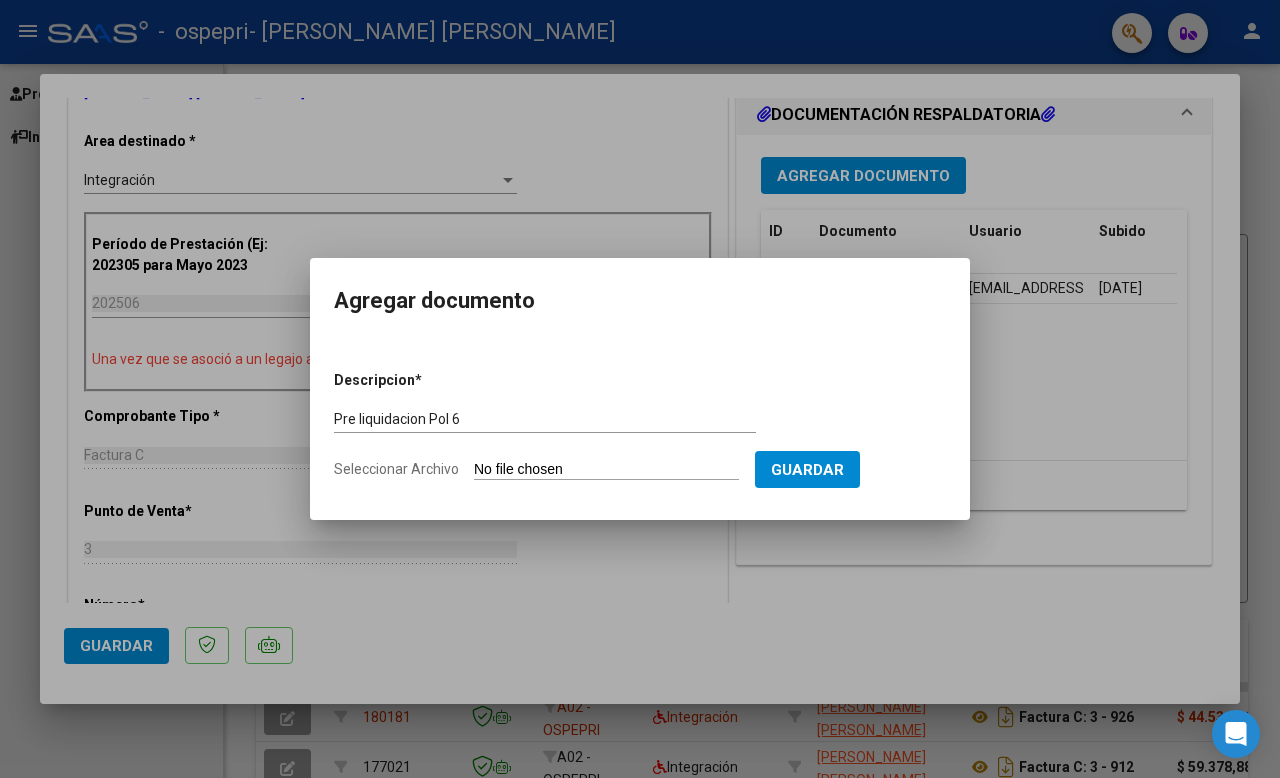 click on "Seleccionar Archivo" at bounding box center [606, 470] 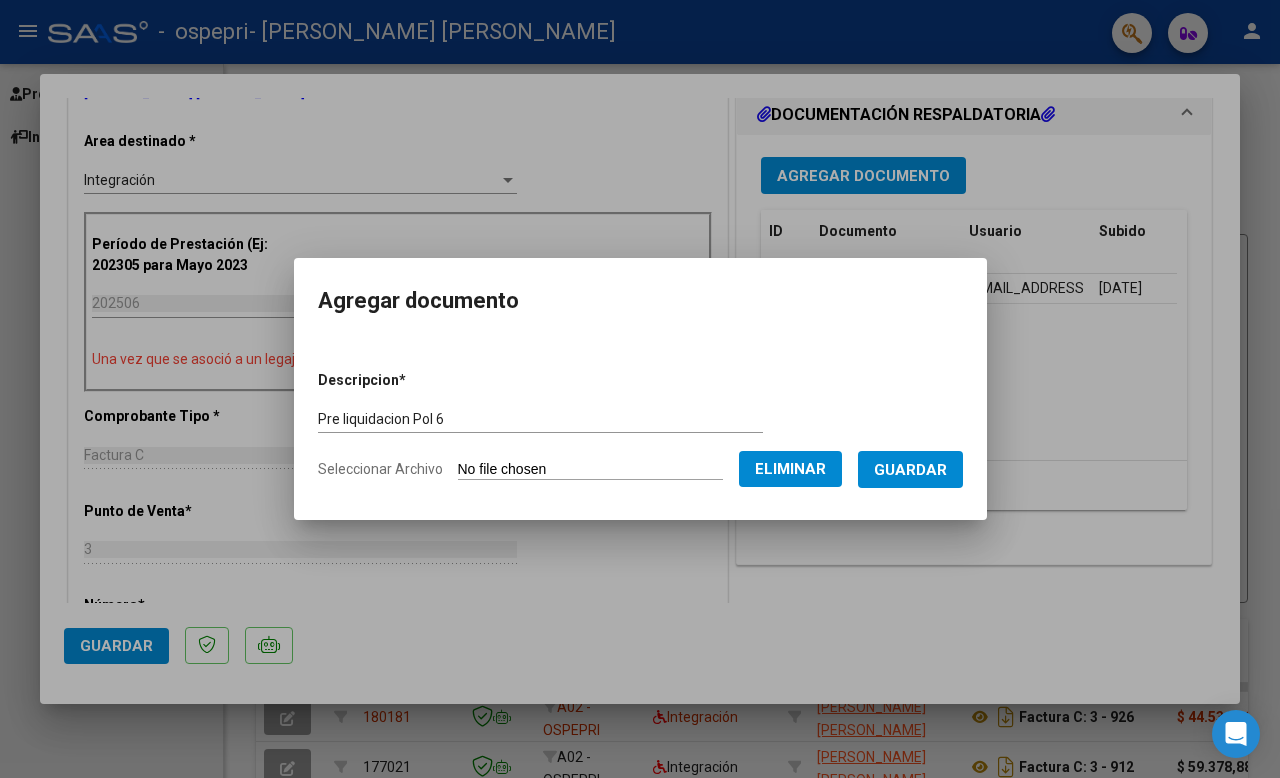 click on "Guardar" at bounding box center [910, 470] 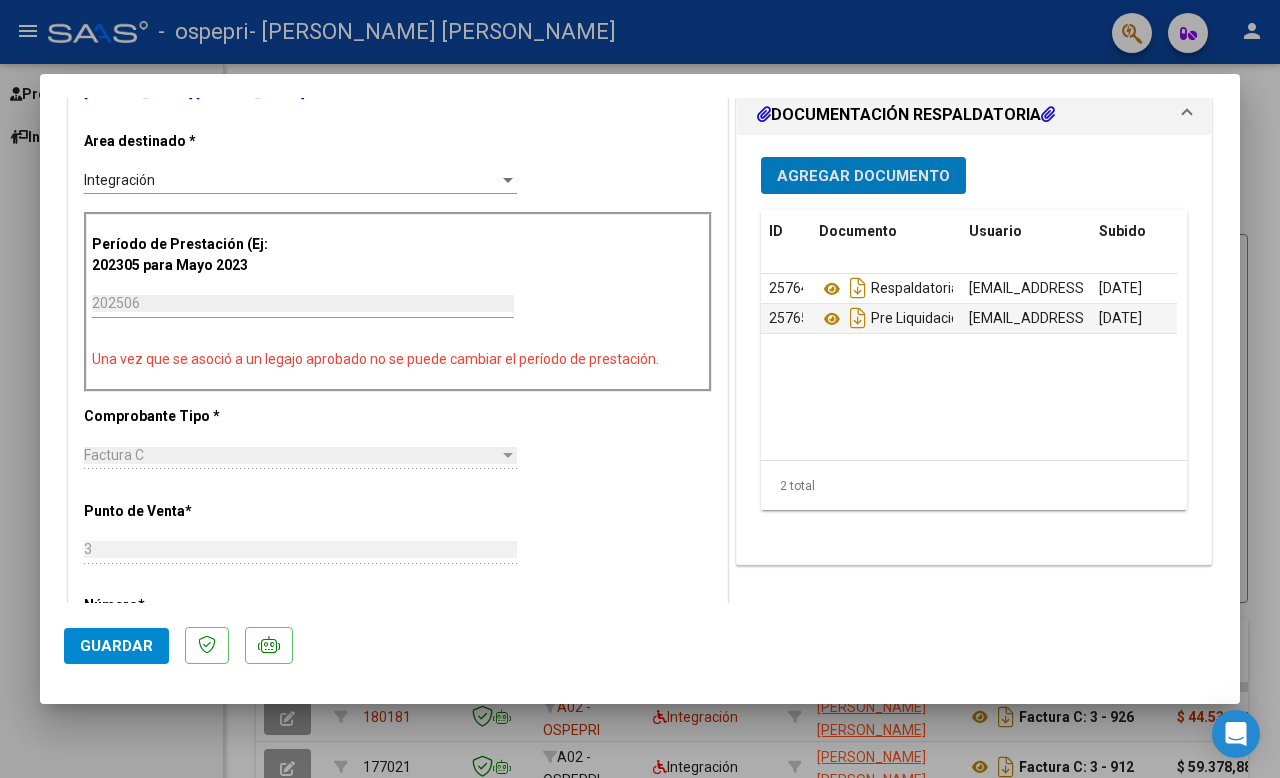 click on "Guardar" 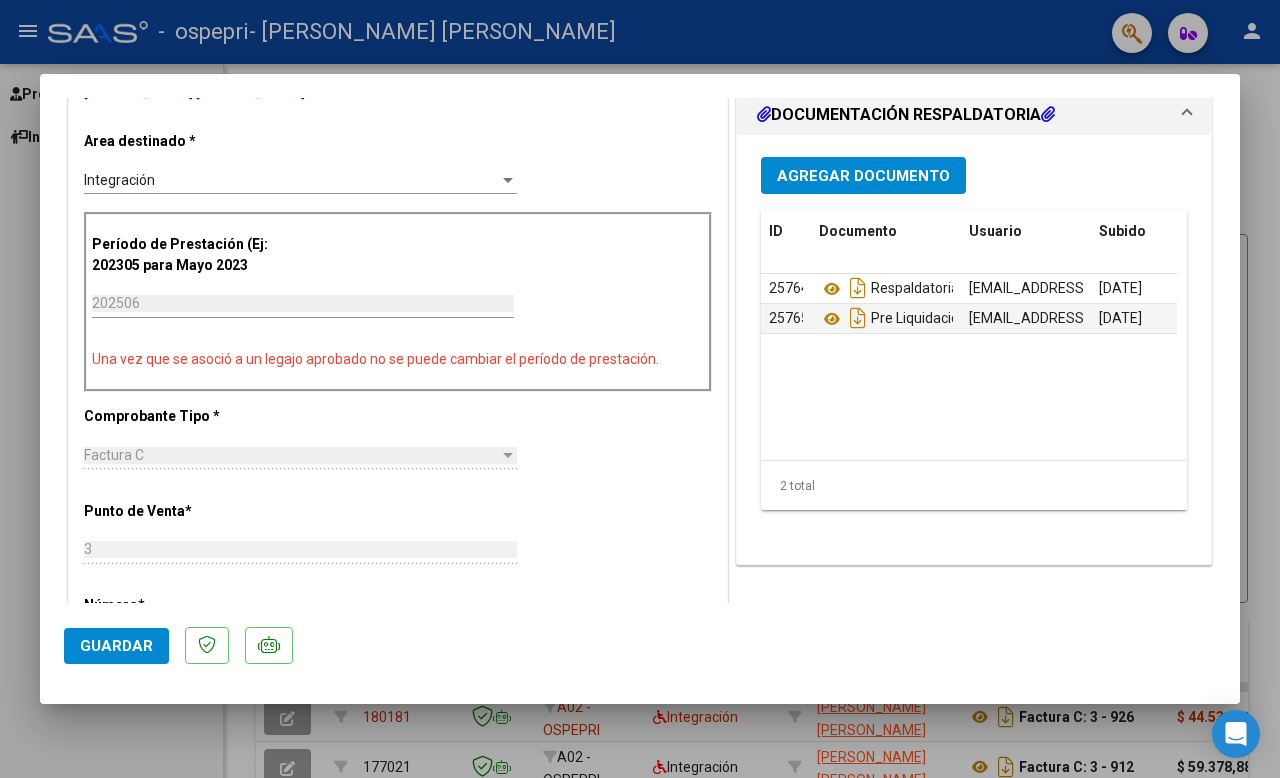 scroll, scrollTop: 506, scrollLeft: 0, axis: vertical 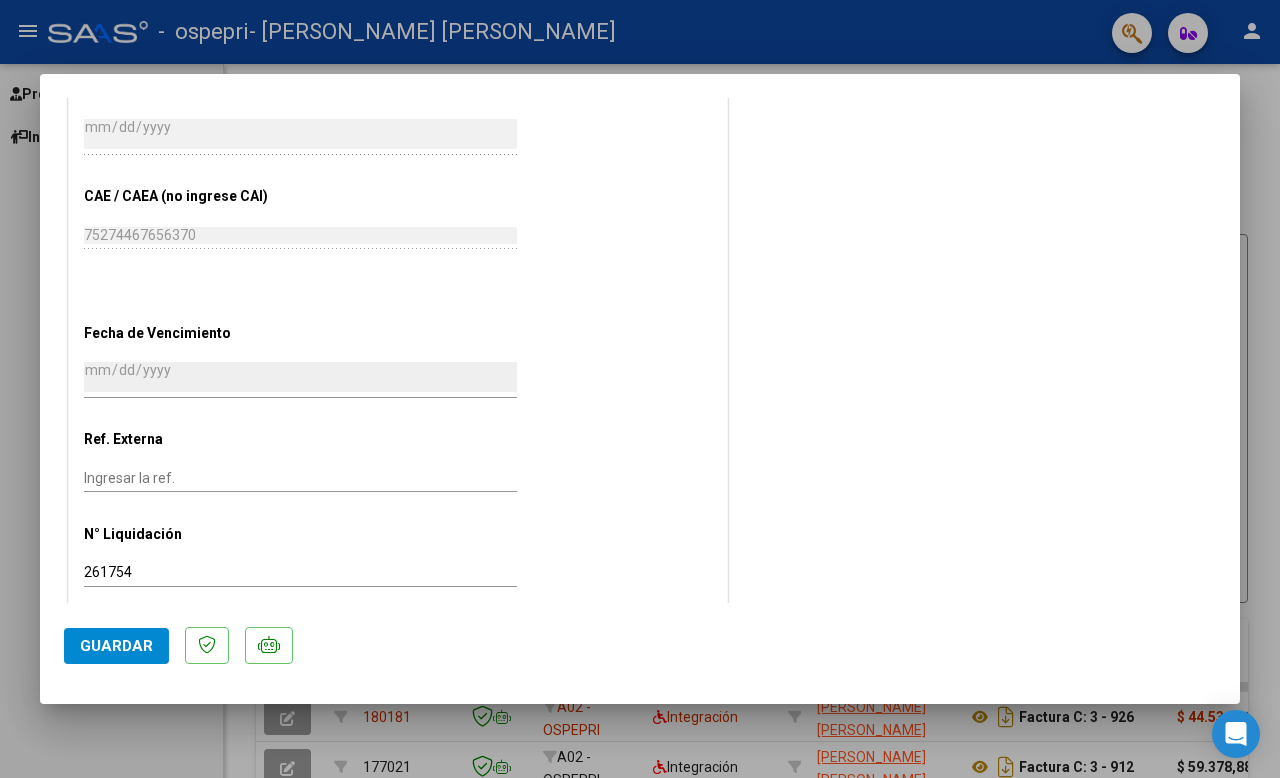 click on "Guardar" 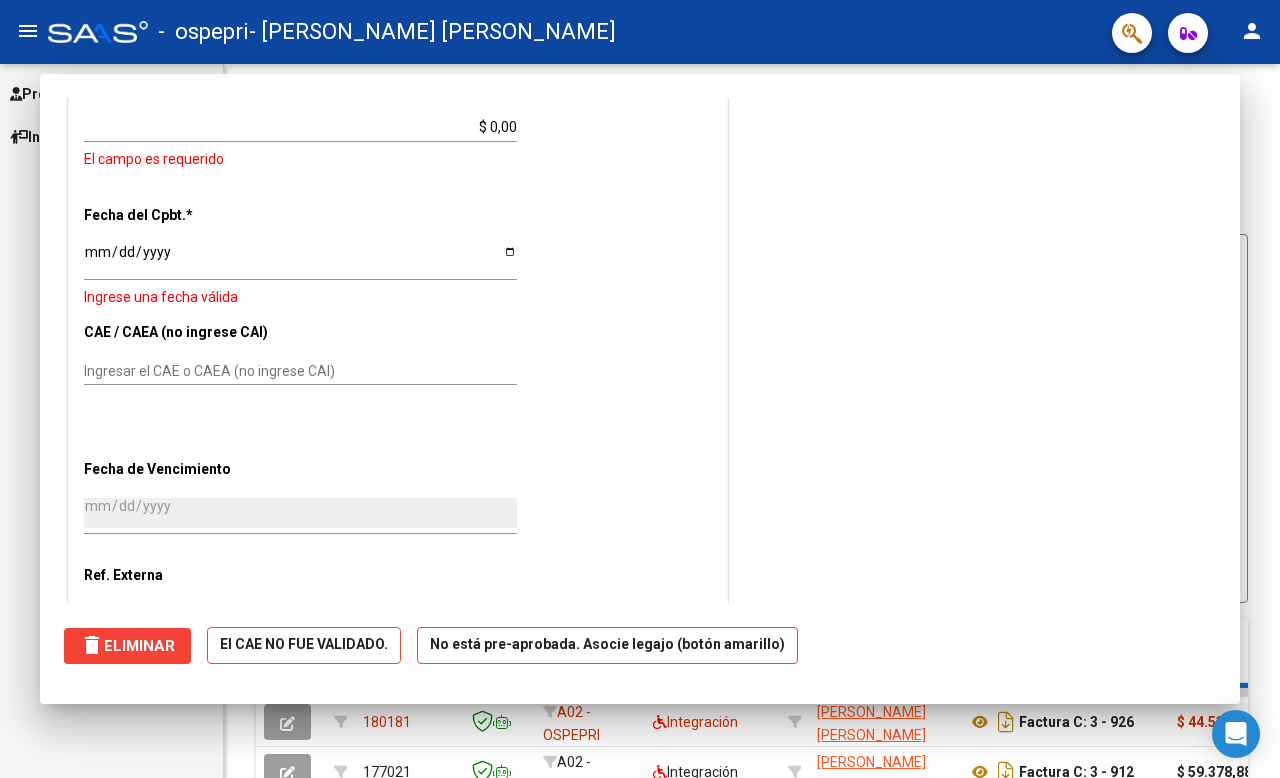scroll, scrollTop: 0, scrollLeft: 0, axis: both 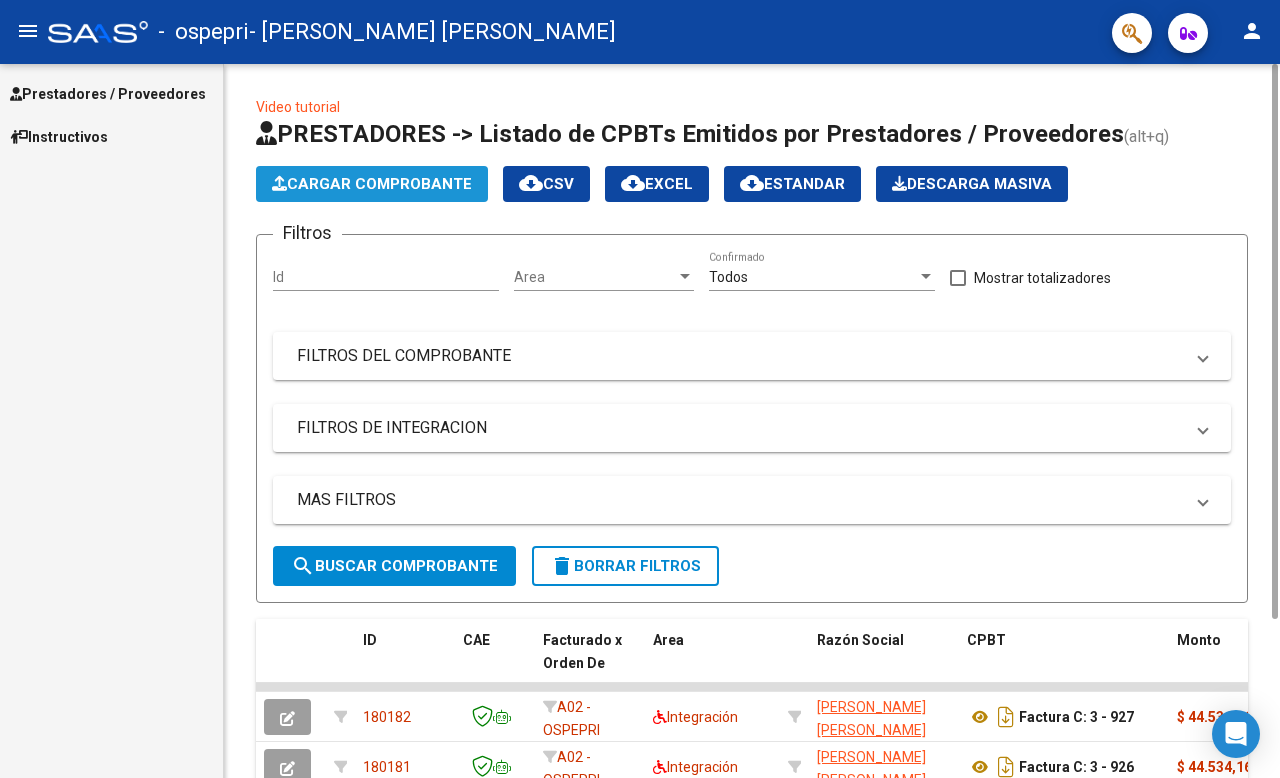 click on "Cargar Comprobante" 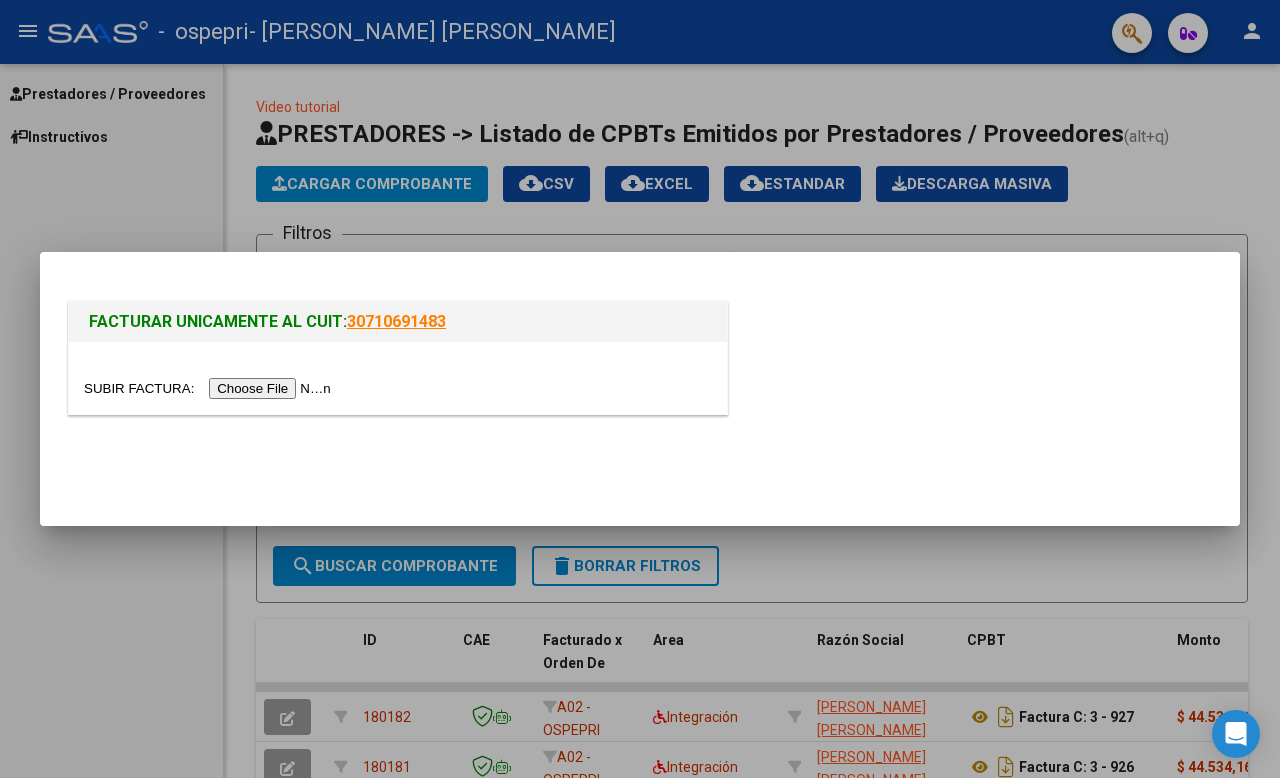 click at bounding box center (210, 388) 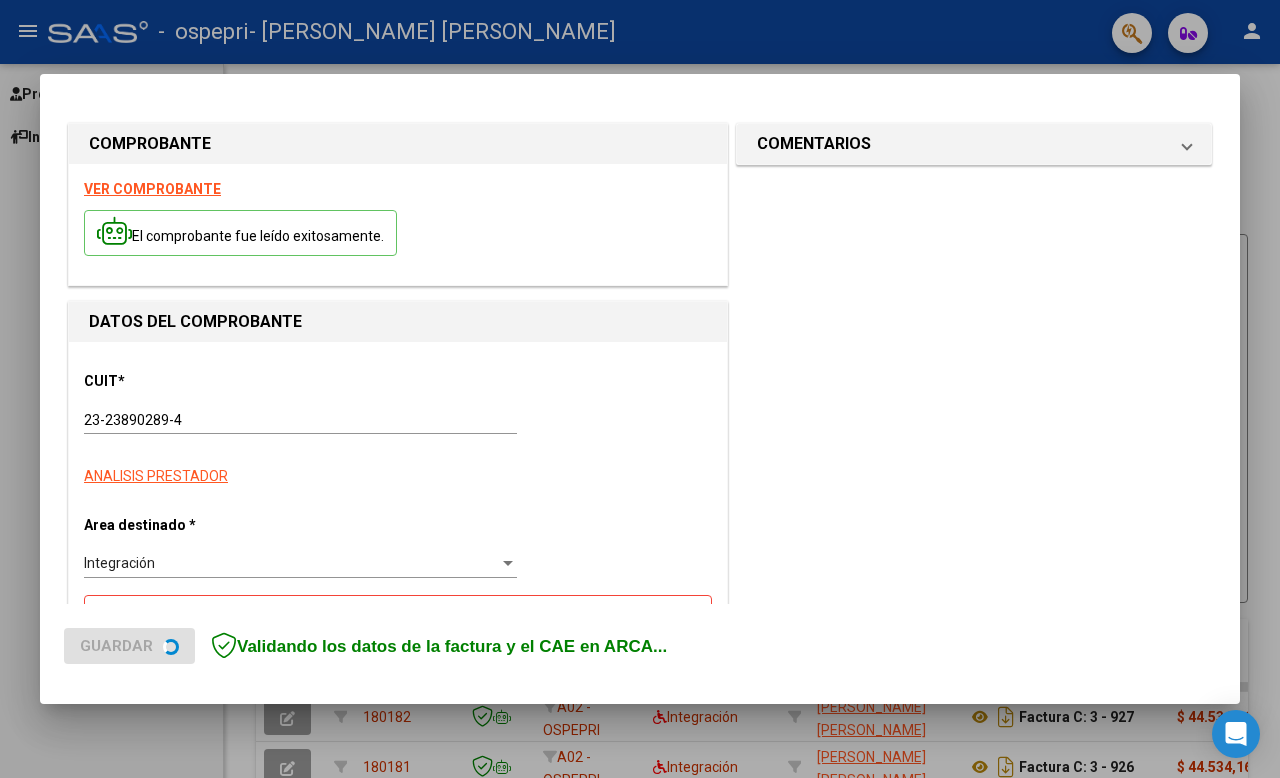 click at bounding box center [508, 564] 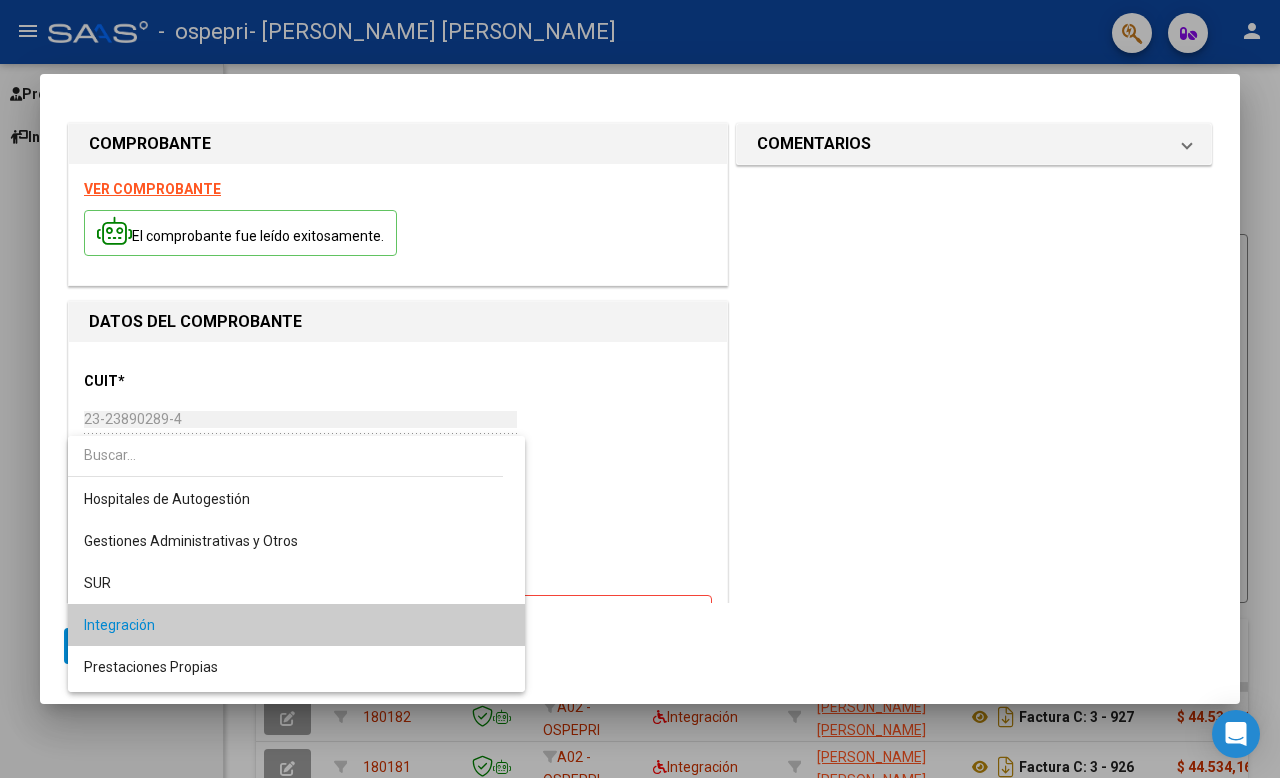 scroll, scrollTop: 61, scrollLeft: 0, axis: vertical 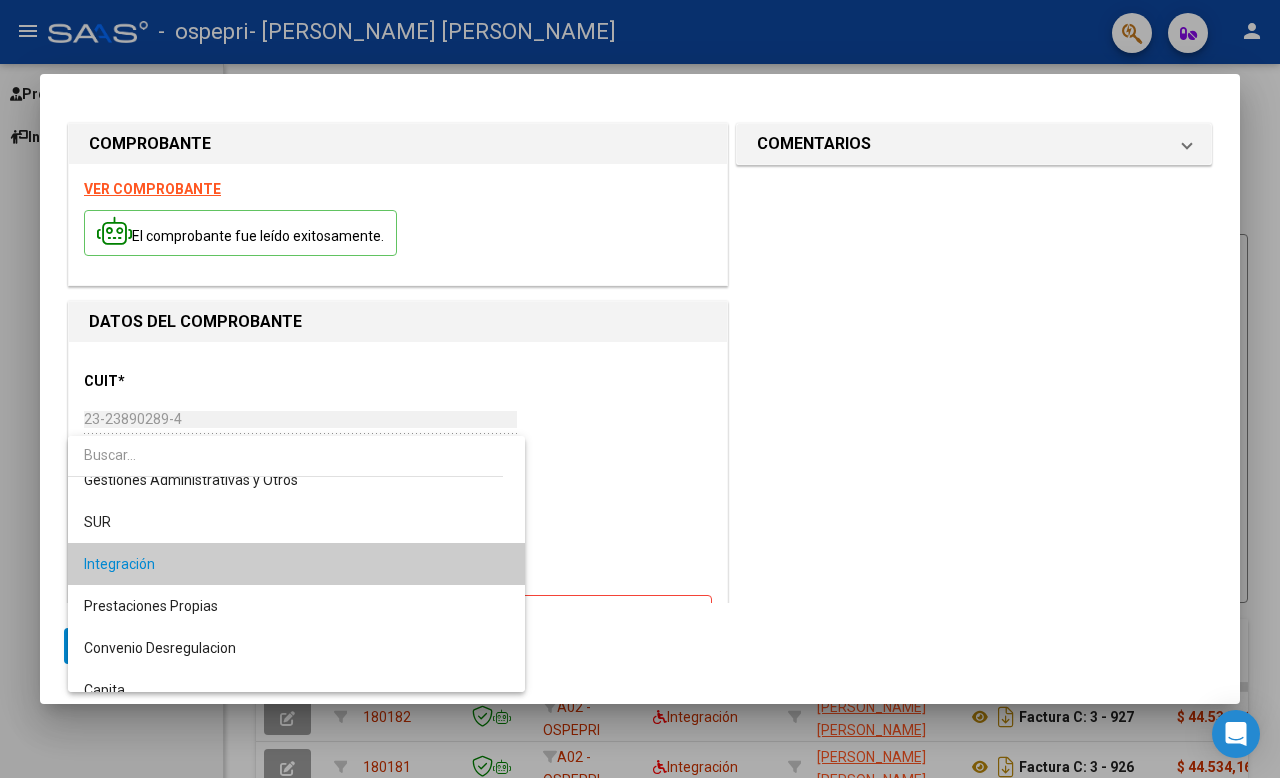 click on "Integración" at bounding box center [296, 564] 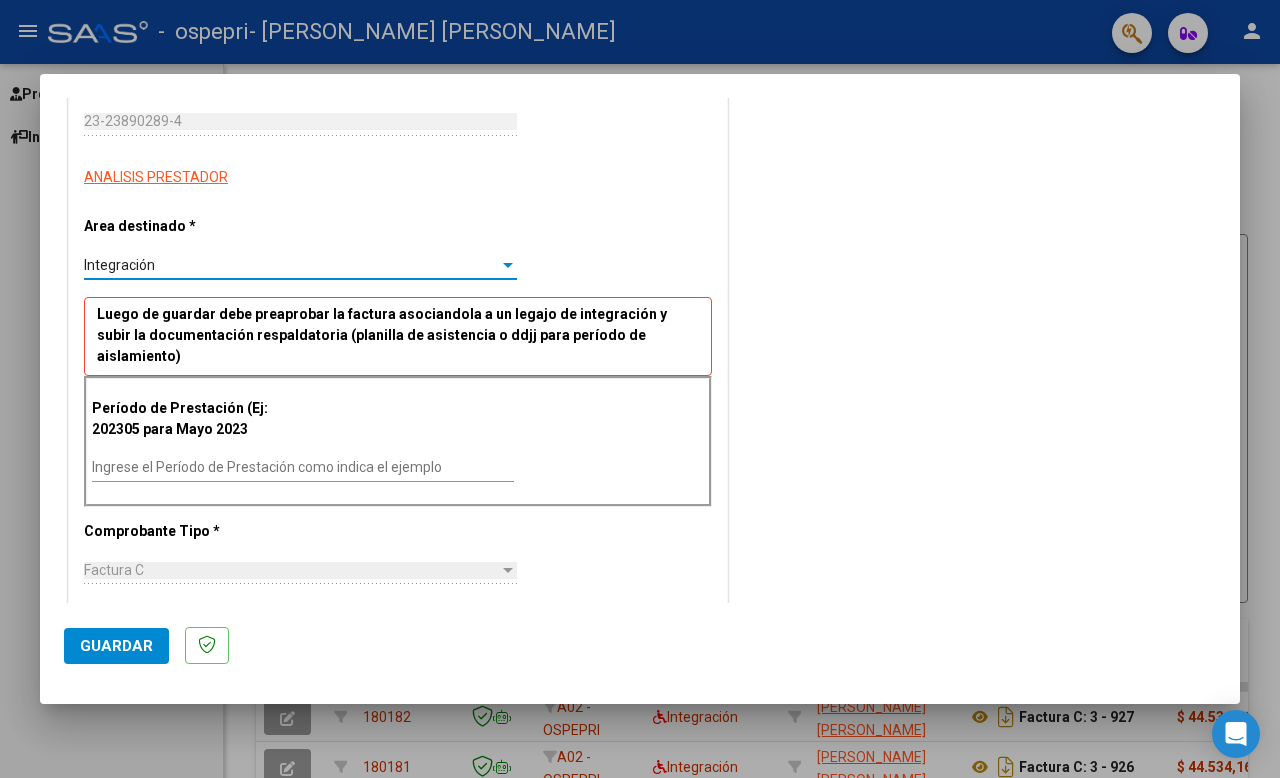 scroll, scrollTop: 420, scrollLeft: 0, axis: vertical 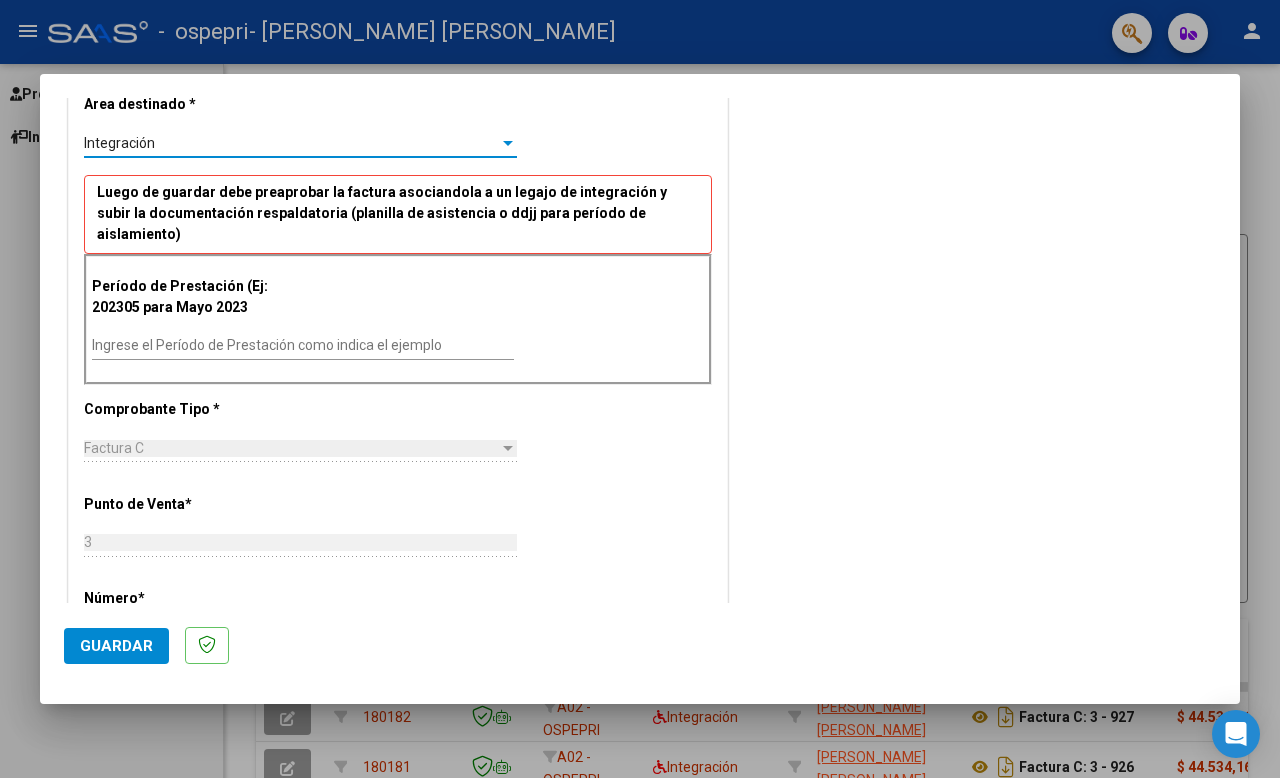 click on "Ingrese el Período de Prestación como indica el ejemplo" at bounding box center (303, 345) 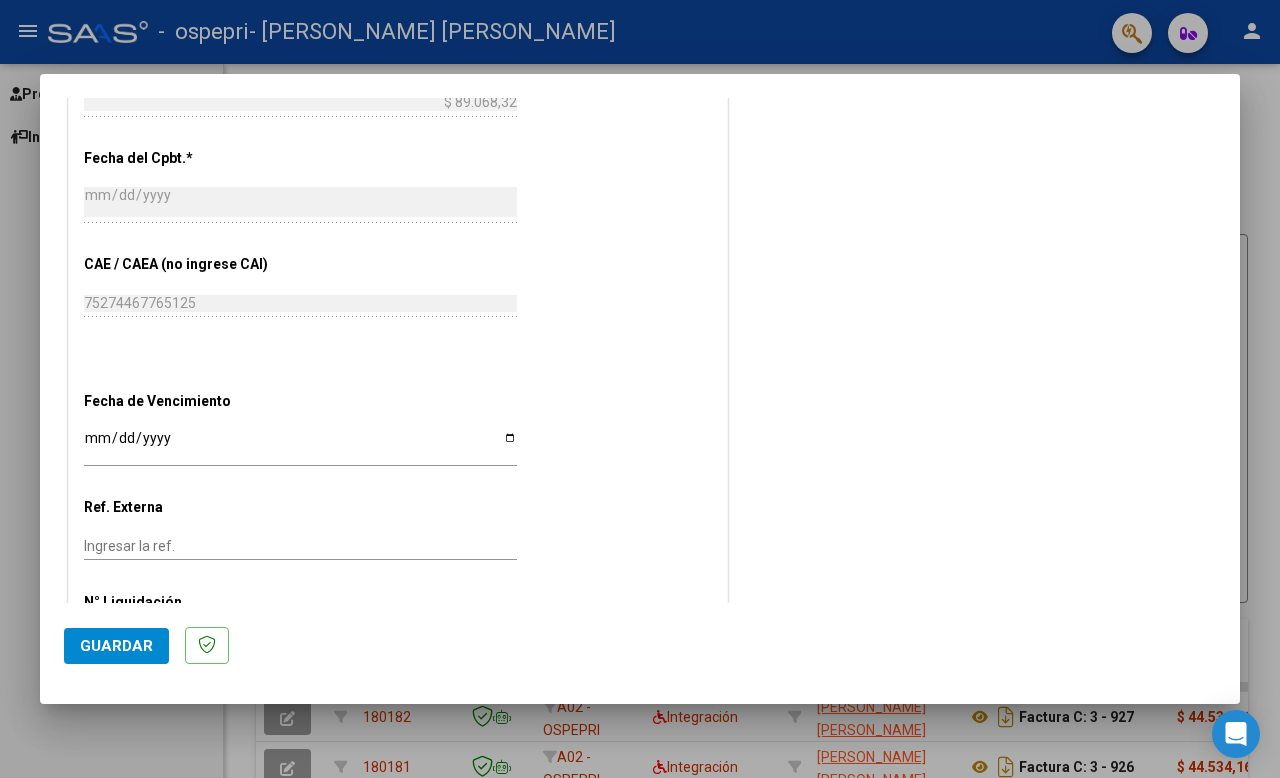 scroll, scrollTop: 1050, scrollLeft: 0, axis: vertical 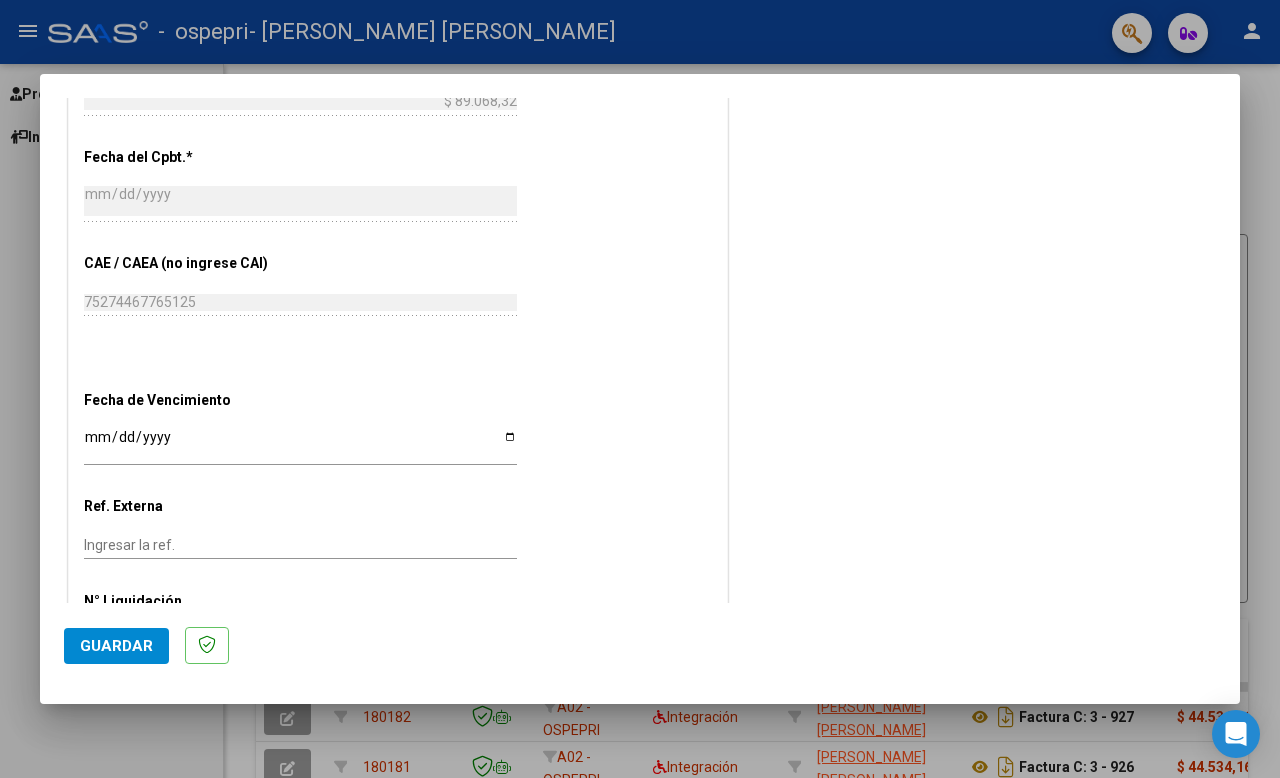 type on "202506" 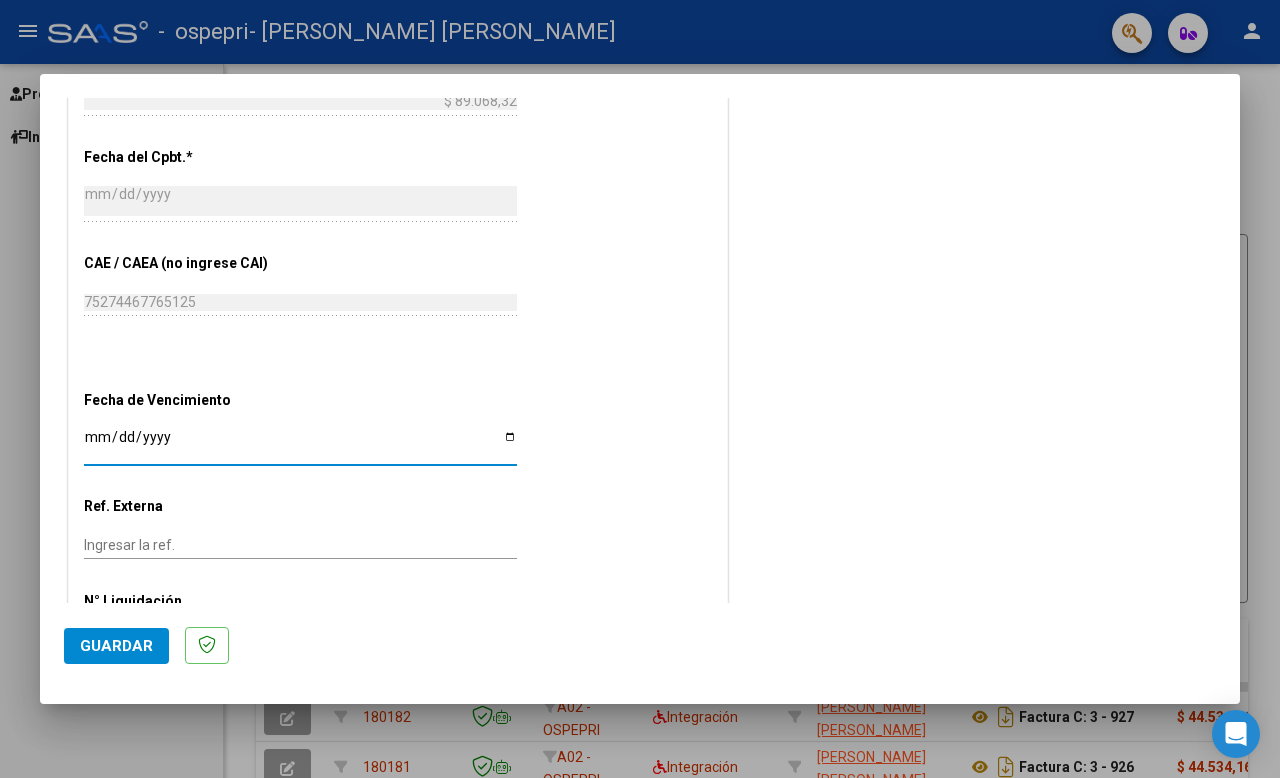 type on "[DATE]" 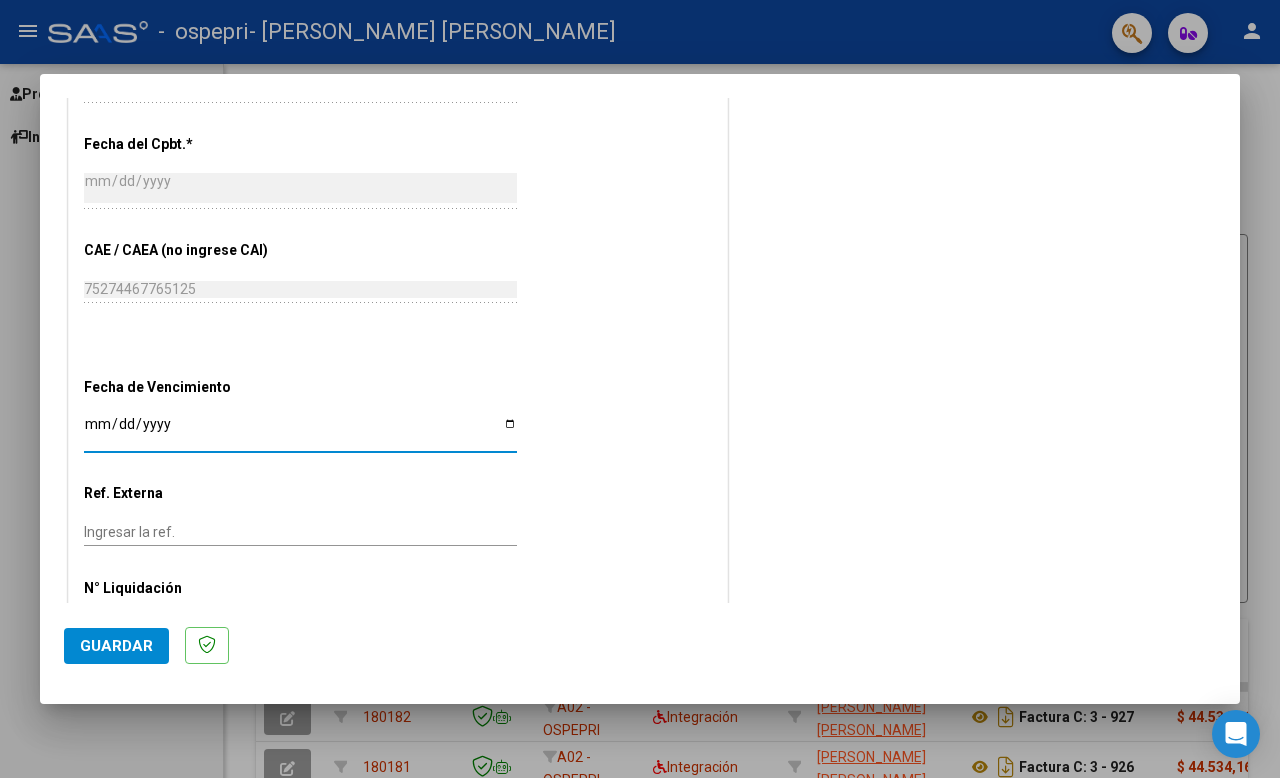 scroll, scrollTop: 1096, scrollLeft: 0, axis: vertical 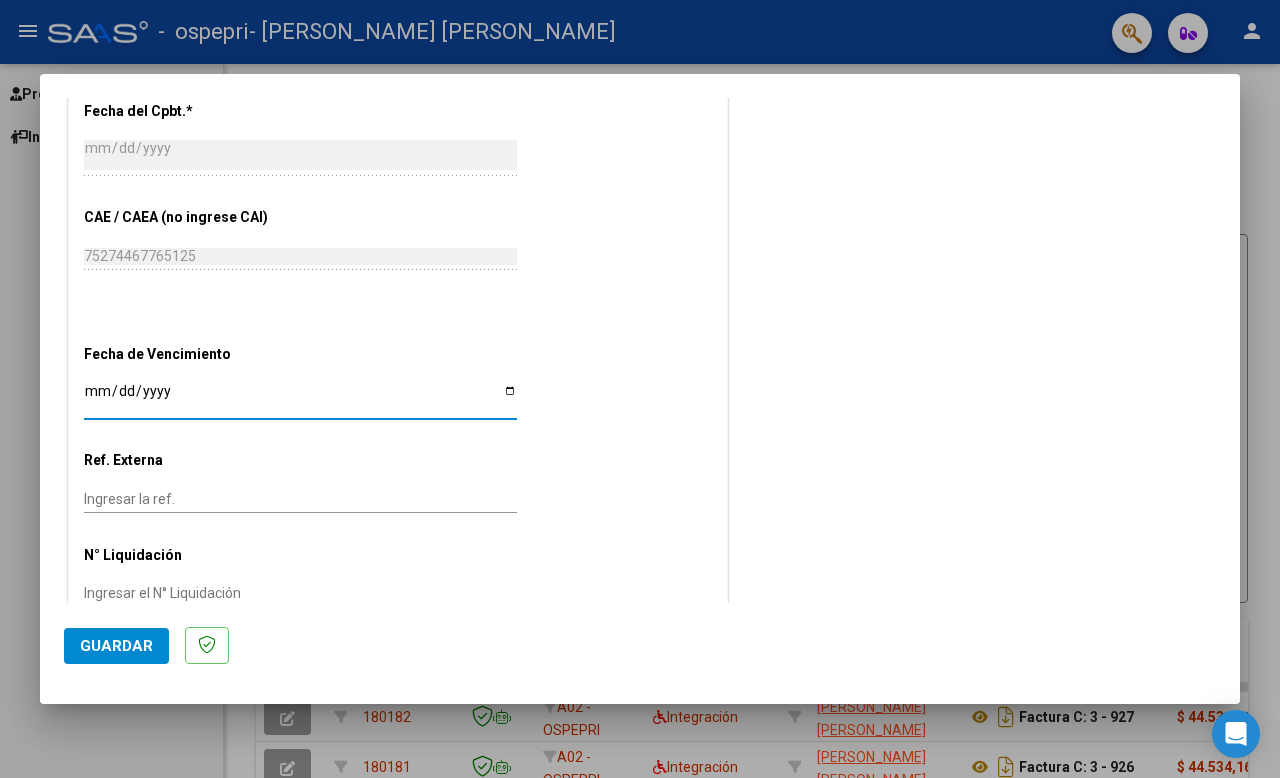 click on "Ingresar el N° Liquidación" at bounding box center (300, 593) 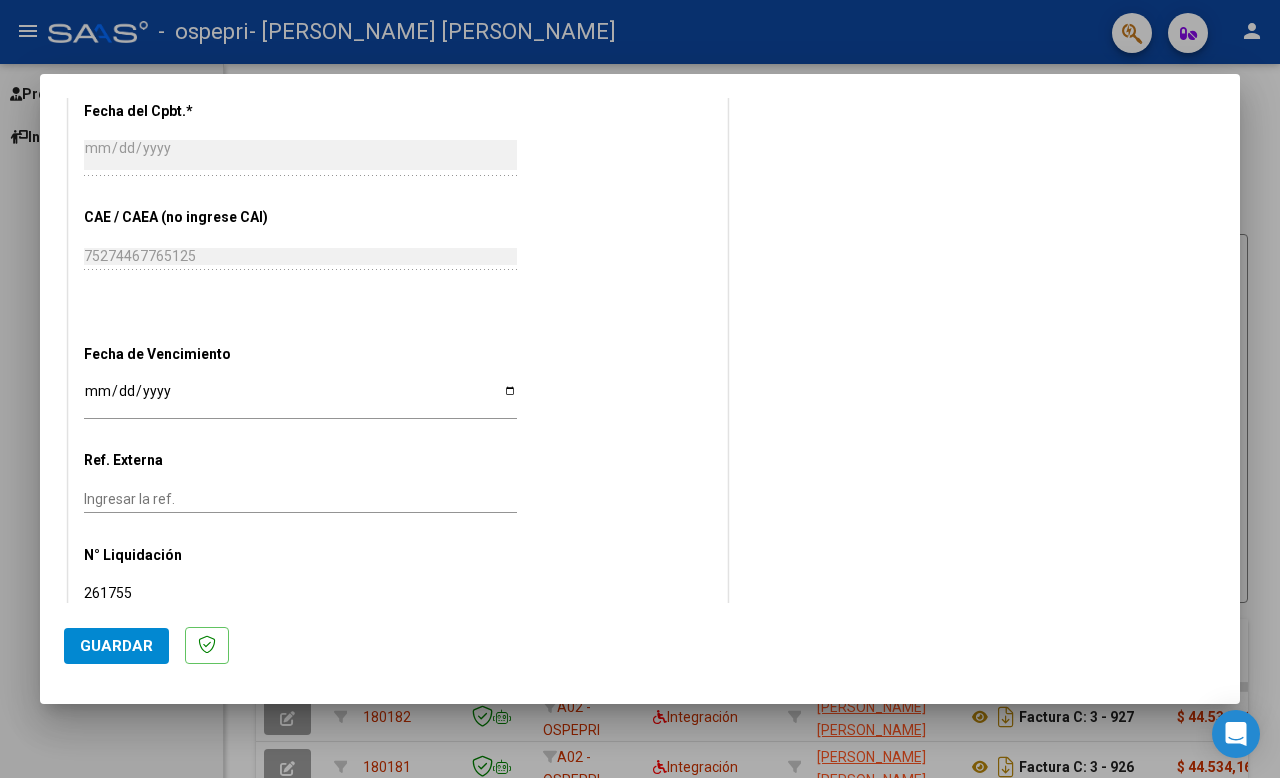 type on "261755" 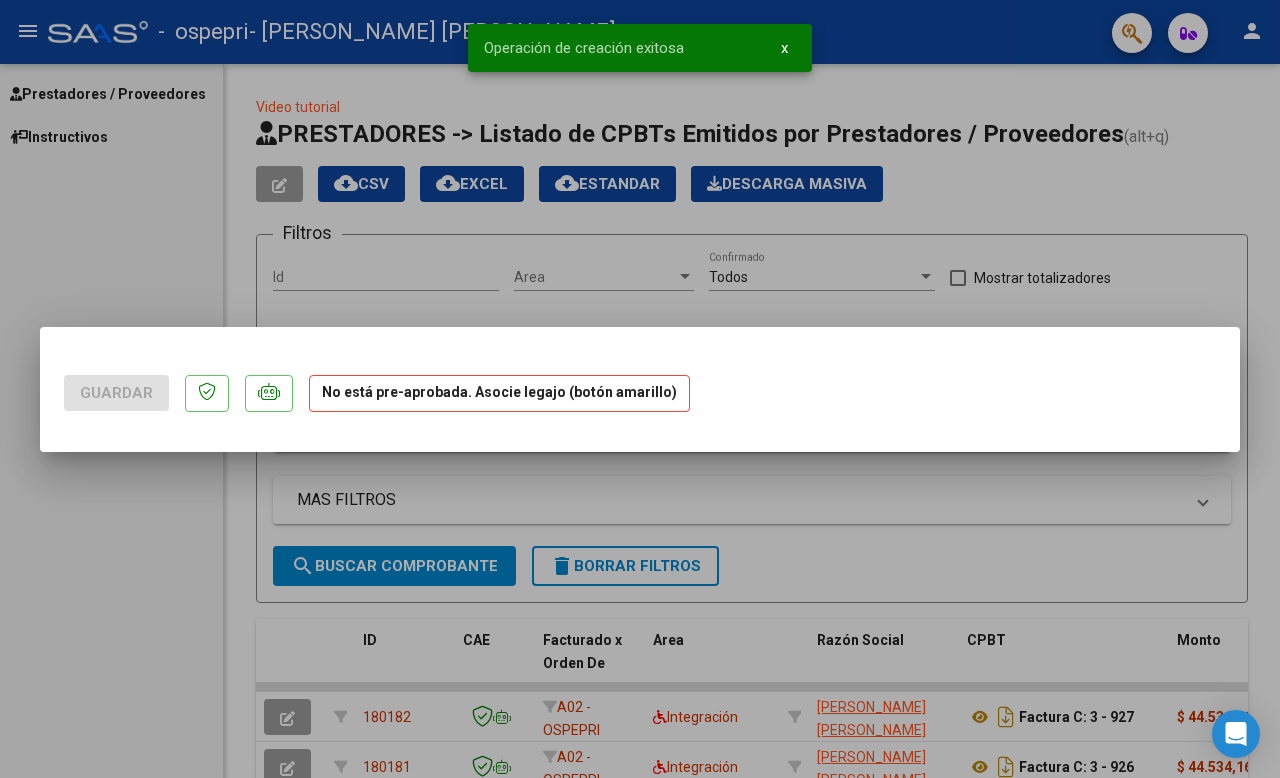 scroll, scrollTop: 0, scrollLeft: 0, axis: both 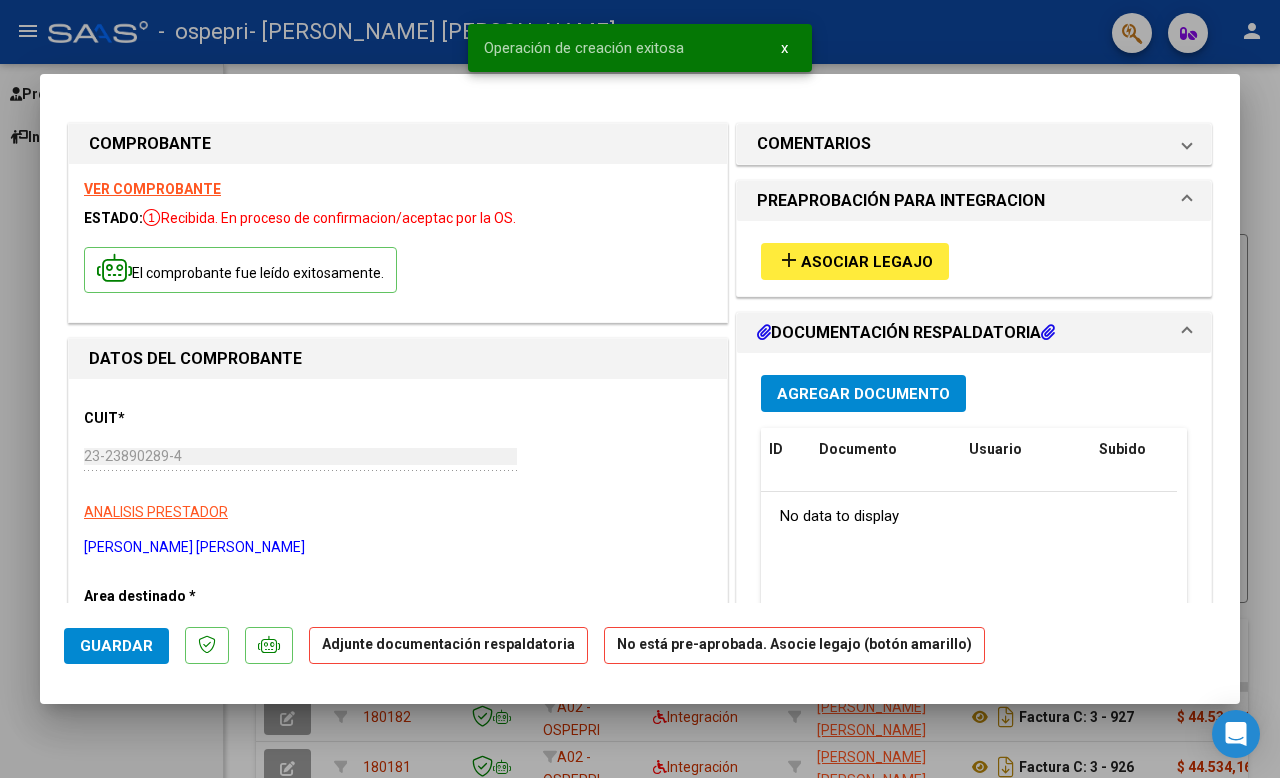 click on "add Asociar Legajo" at bounding box center [855, 261] 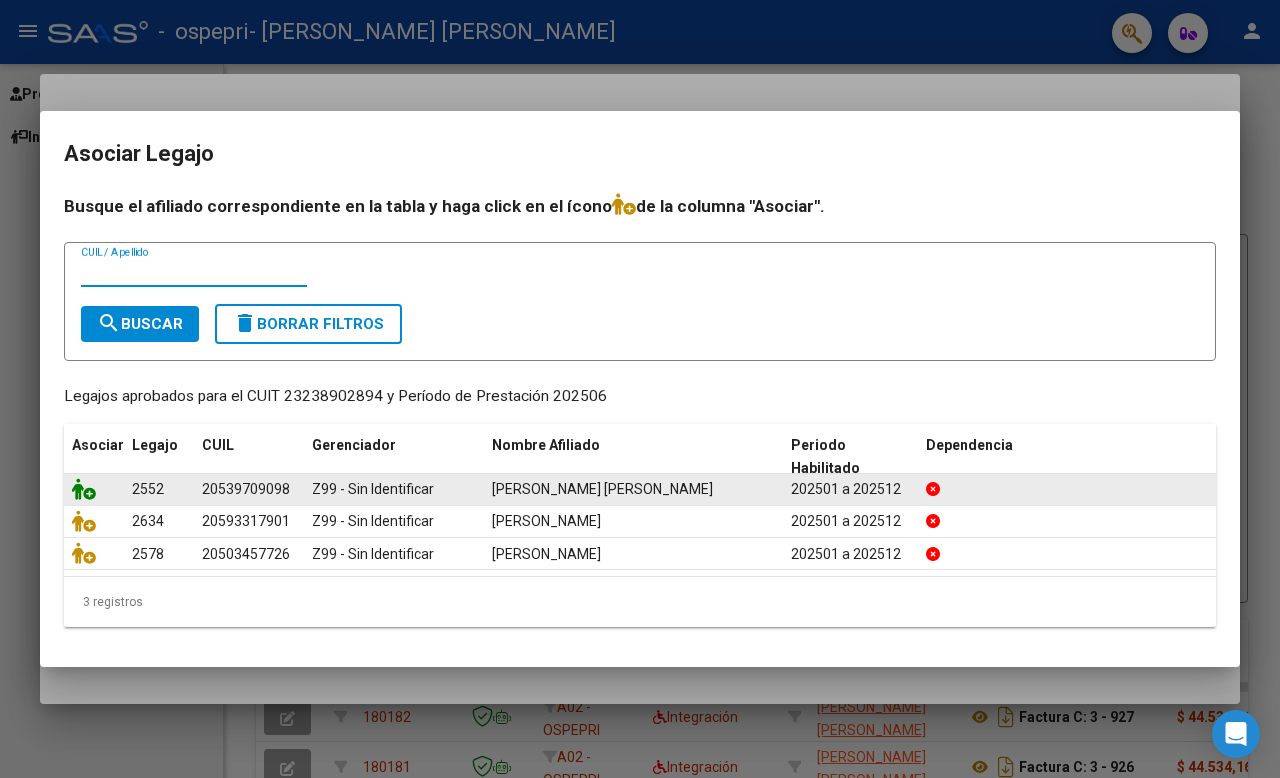 click 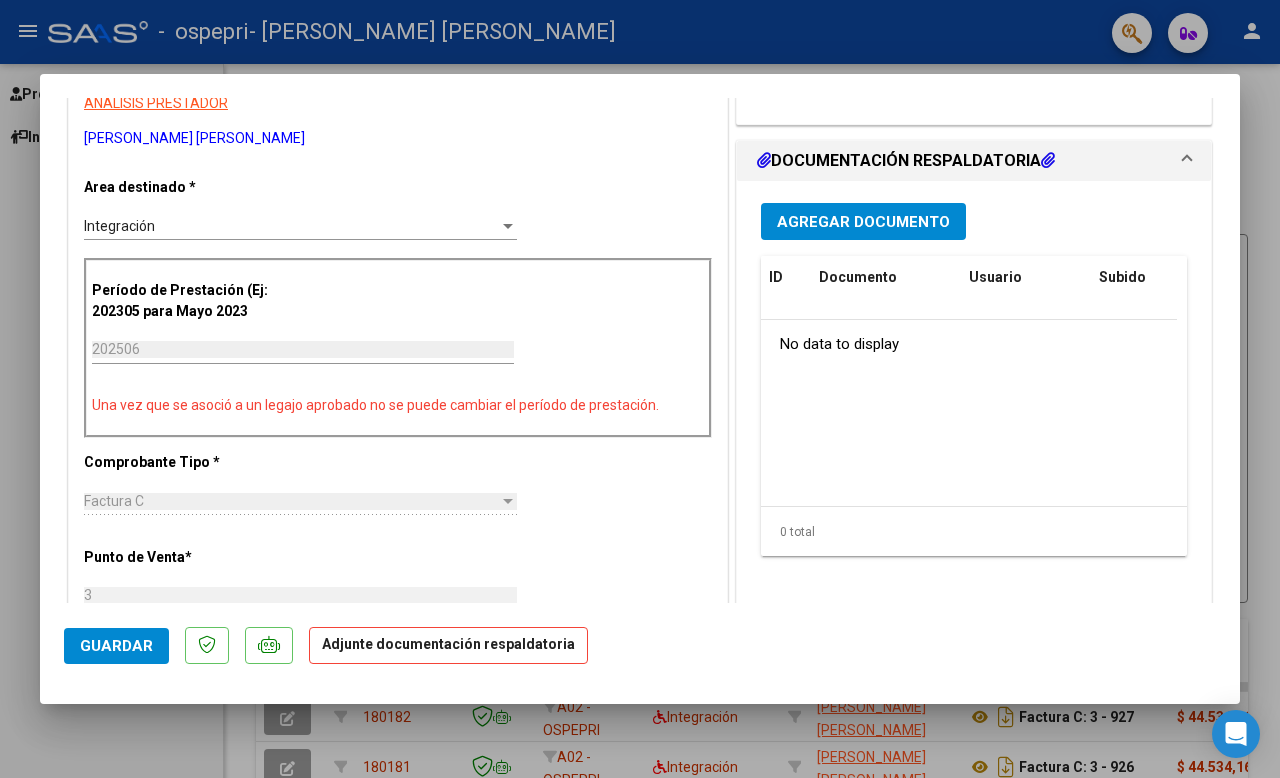 scroll, scrollTop: 525, scrollLeft: 0, axis: vertical 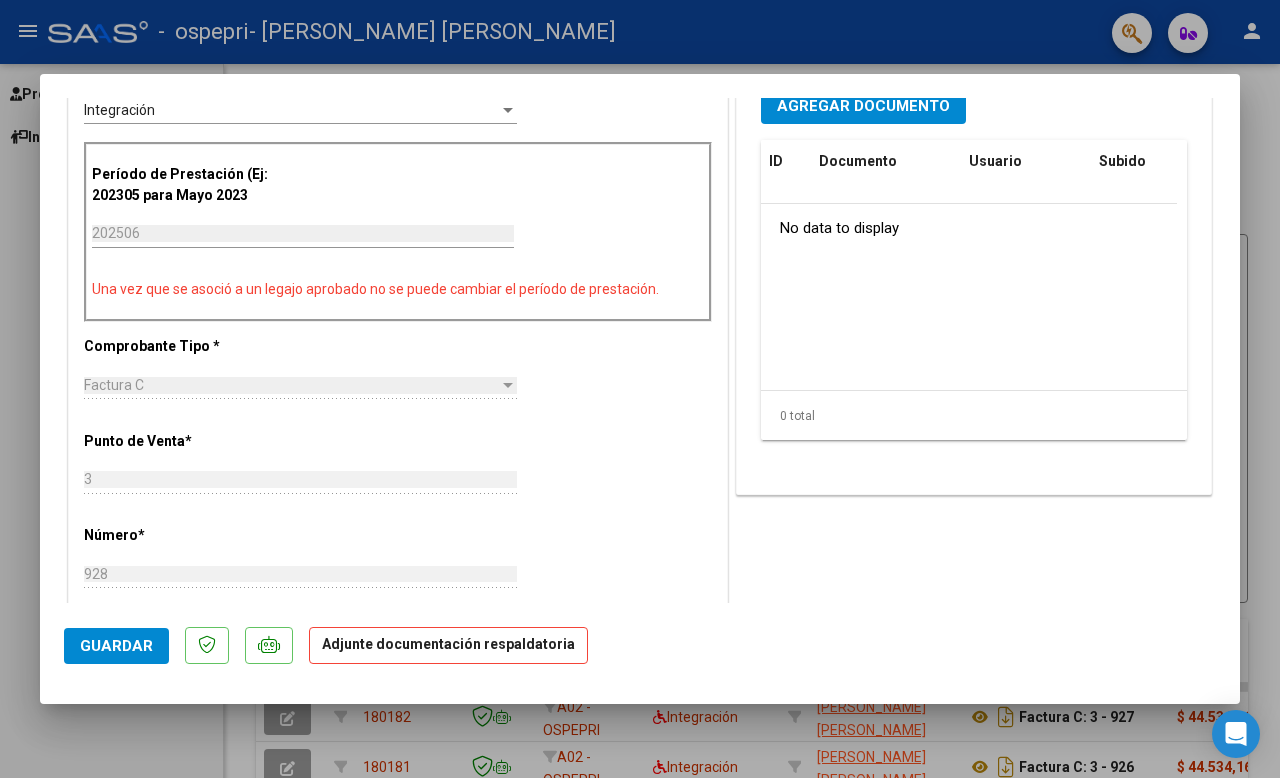 click on "Agregar Documento" at bounding box center (863, 105) 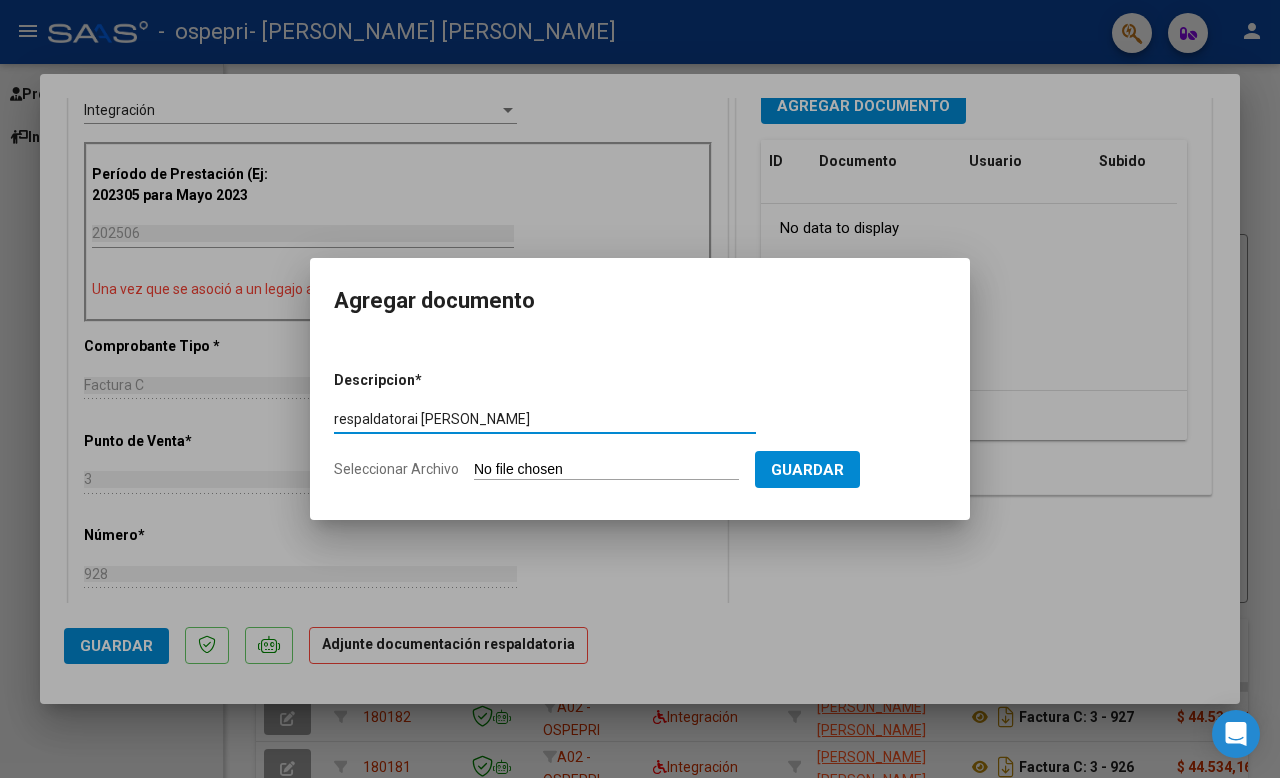 type on "respaldatorai [PERSON_NAME]" 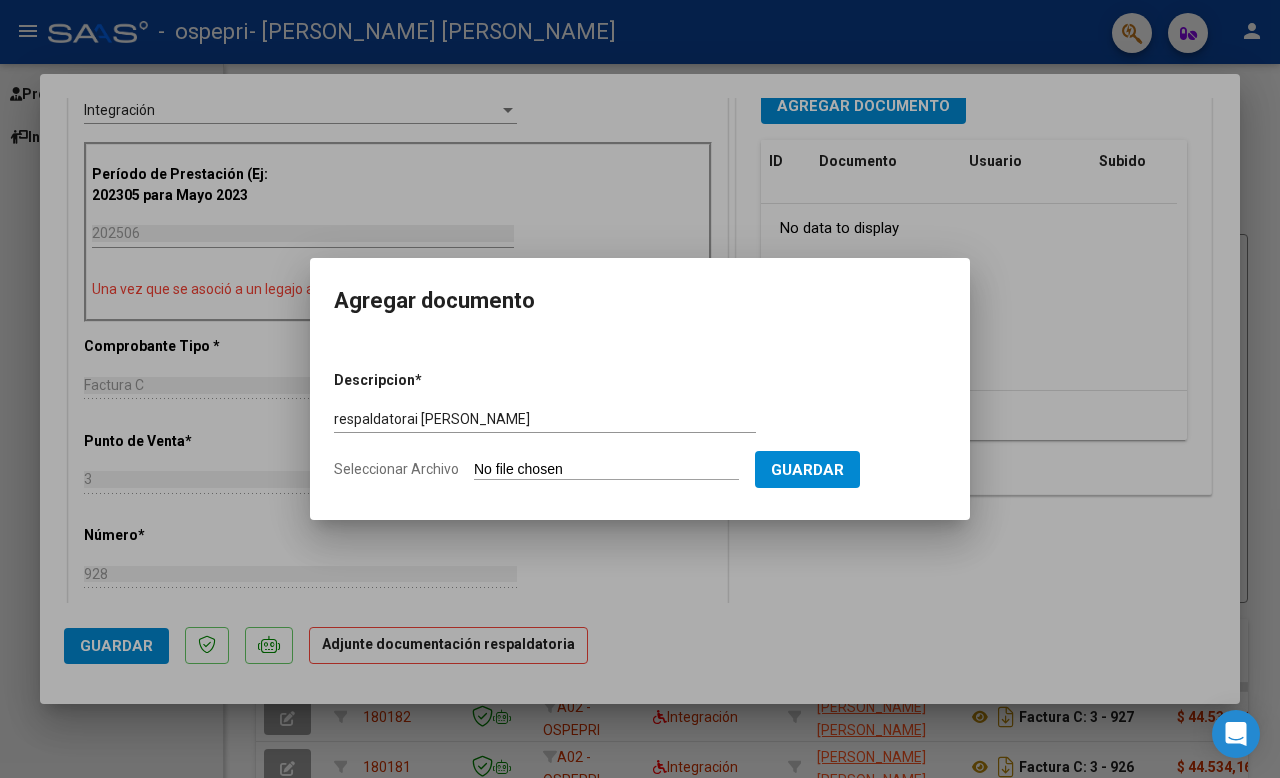 click on "Seleccionar Archivo" at bounding box center [606, 470] 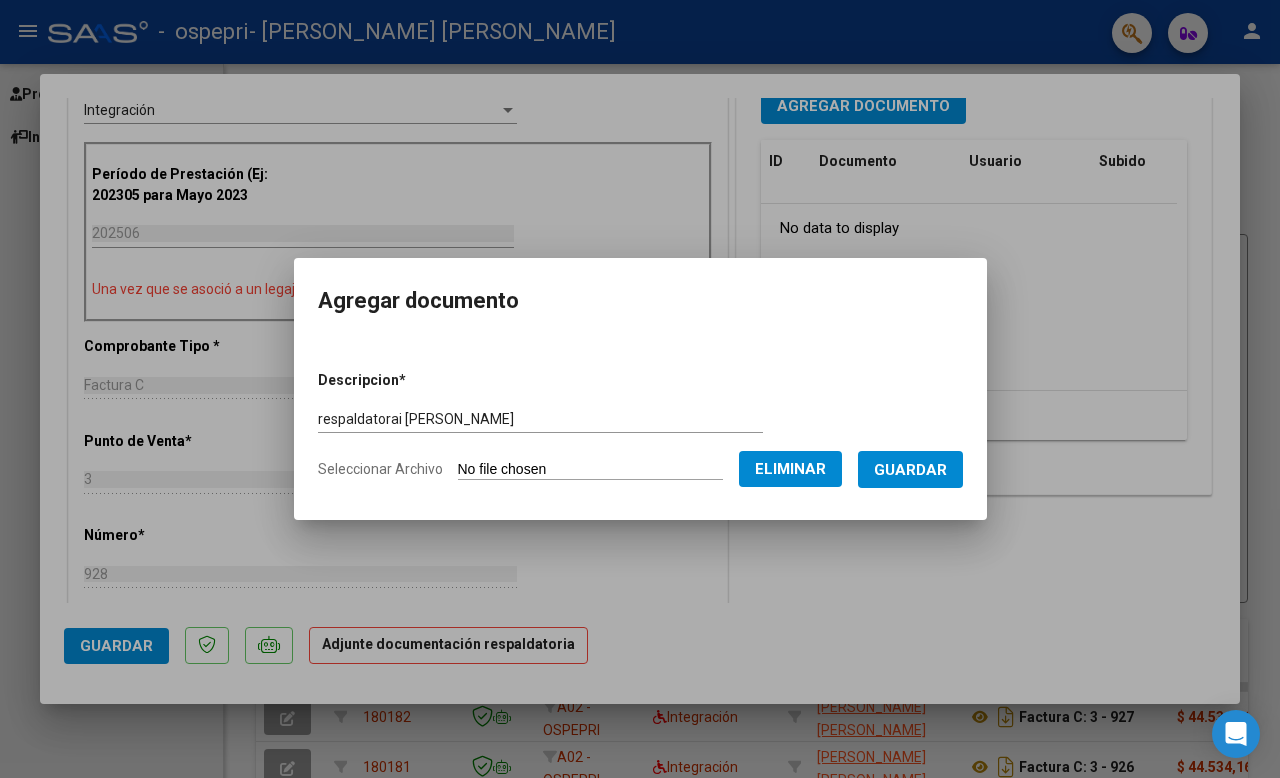 click on "Guardar" at bounding box center (910, 470) 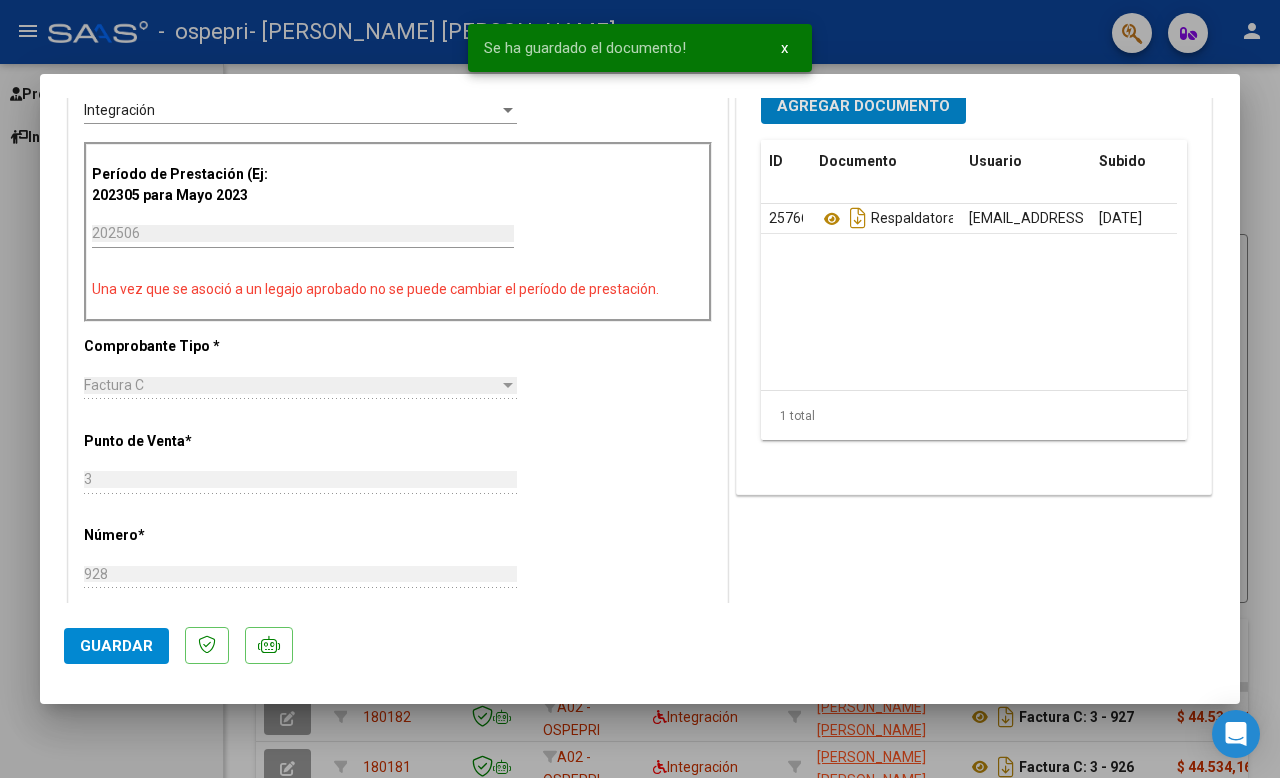 click on "Agregar Documento" at bounding box center [863, 106] 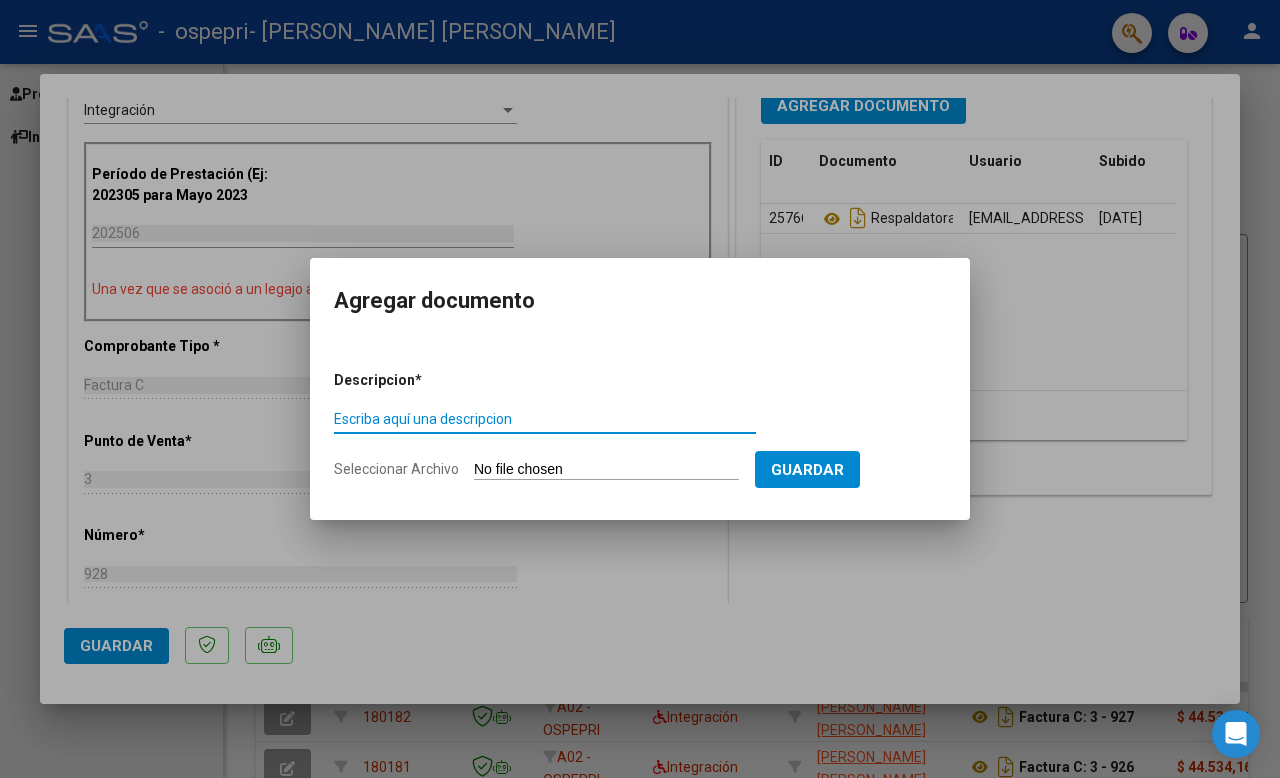 click on "Escriba aquí una descripcion" at bounding box center (545, 419) 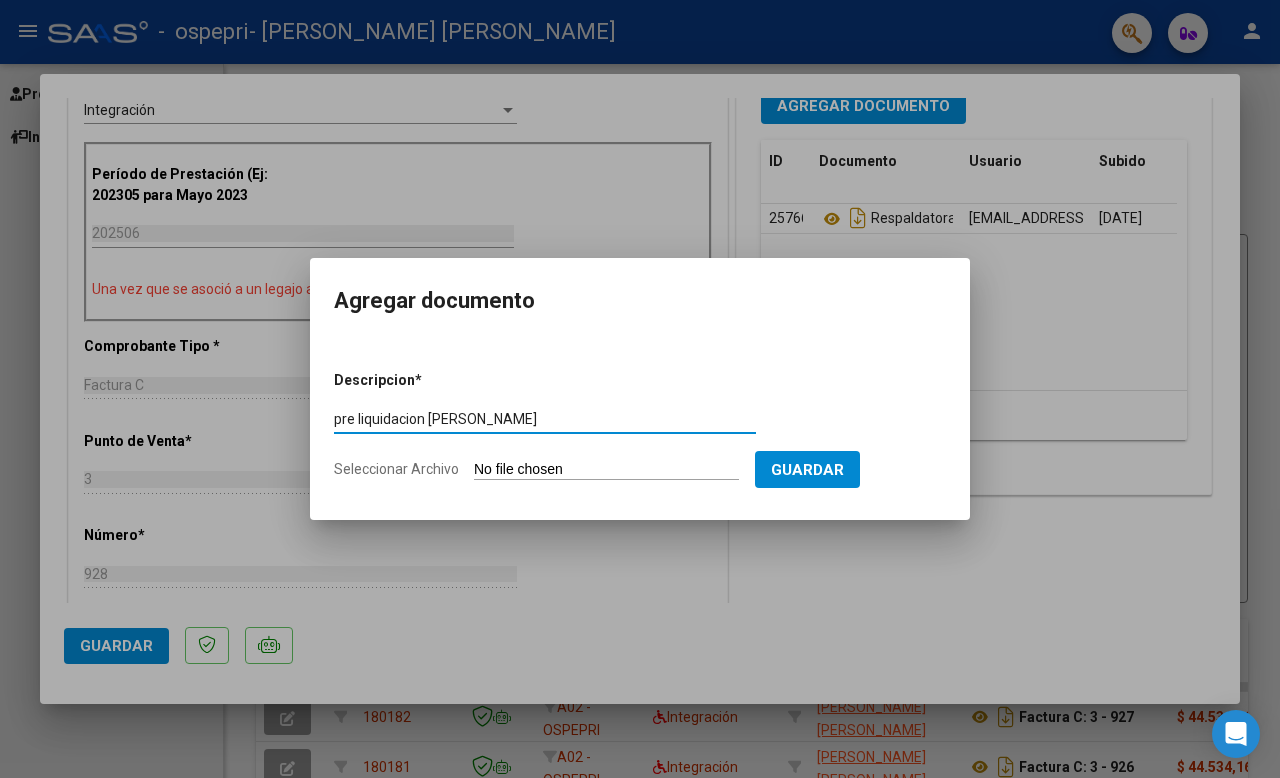 type on "pre liquidacion [PERSON_NAME]" 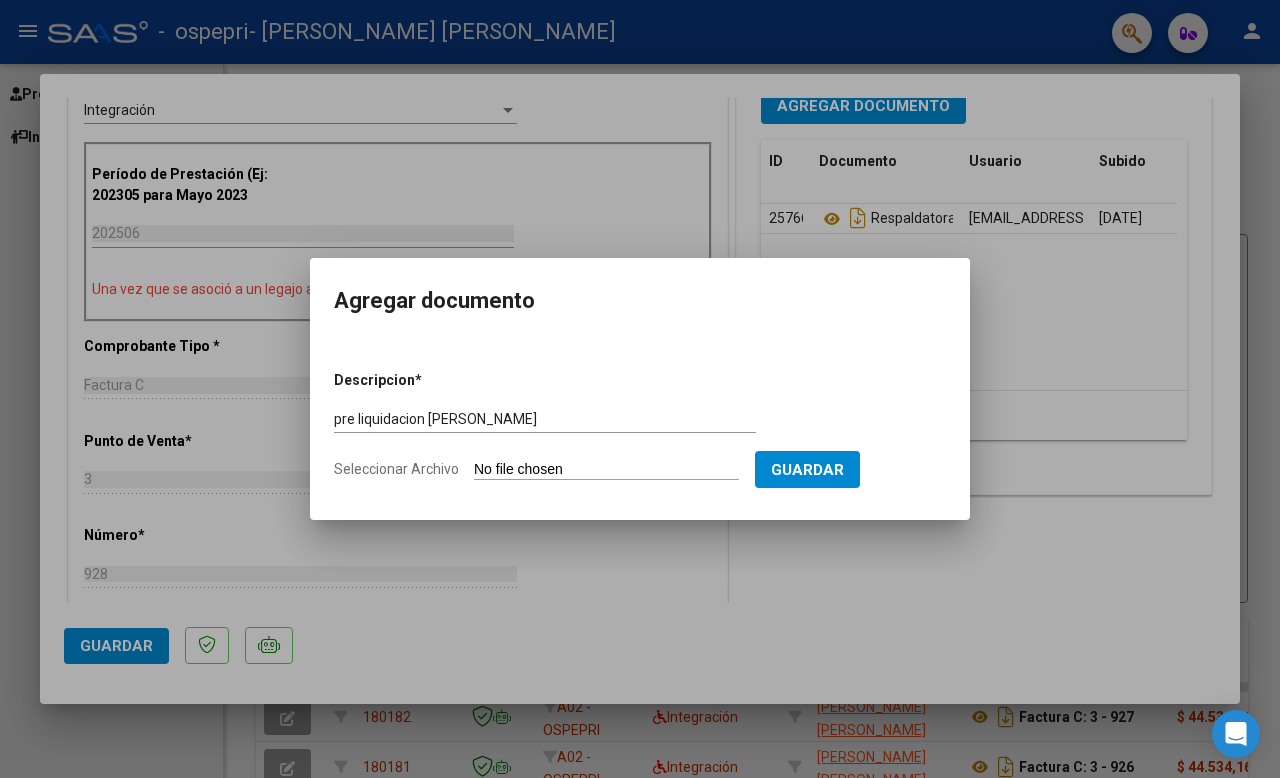 type on "C:\fakepath\Pre liquidacion [PERSON_NAME] 6.pdf" 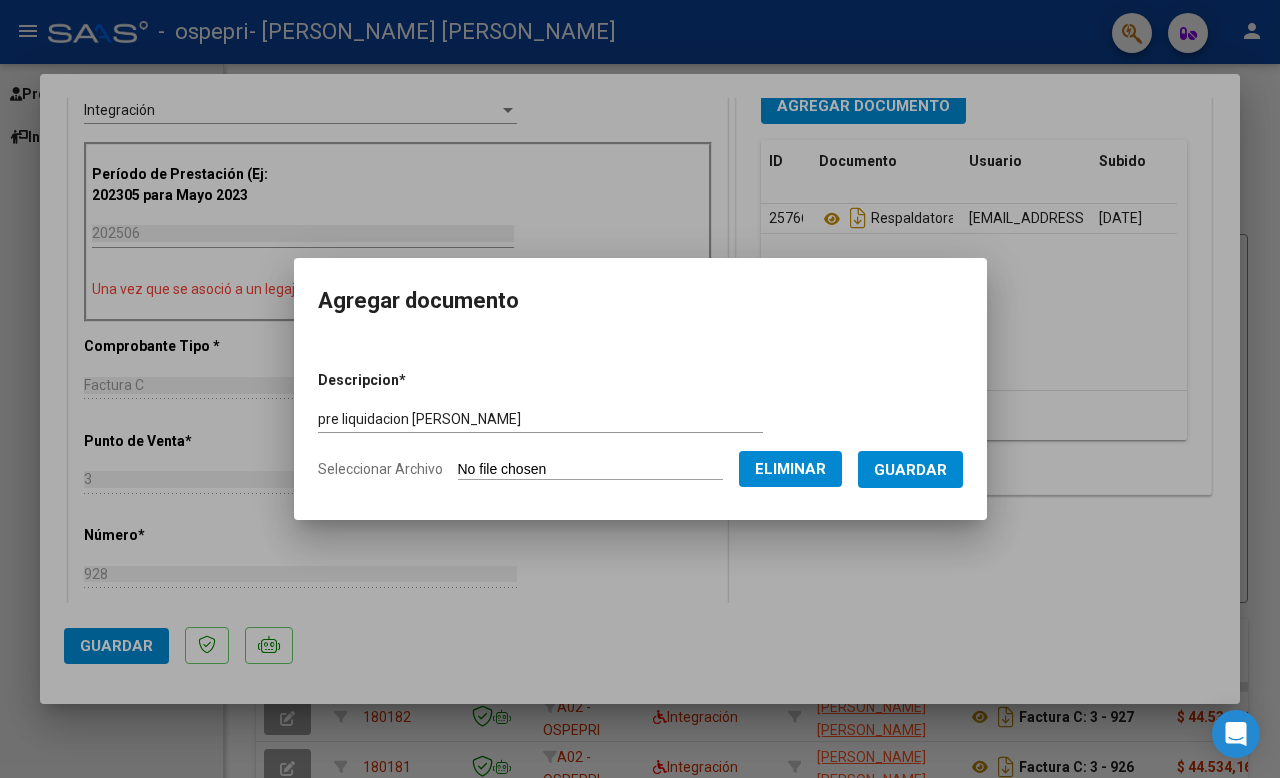 click on "Guardar" at bounding box center [910, 470] 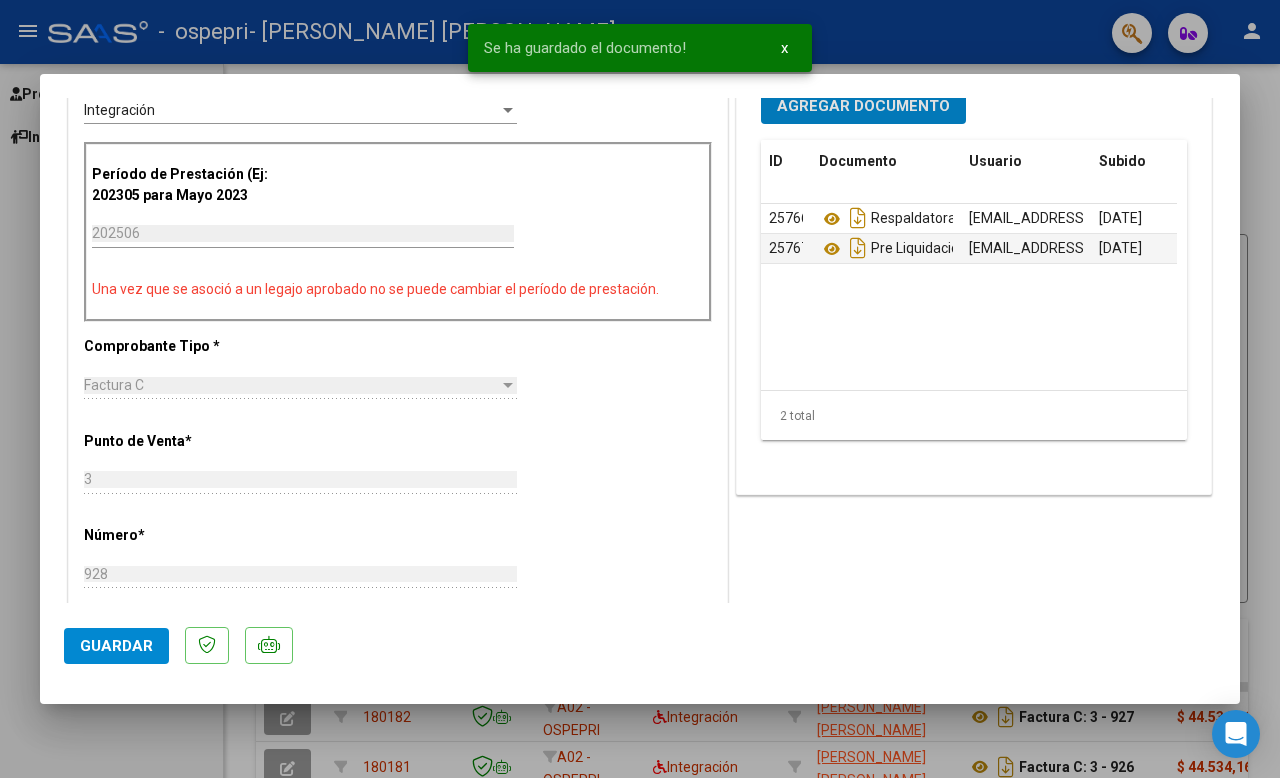 click on "Guardar" 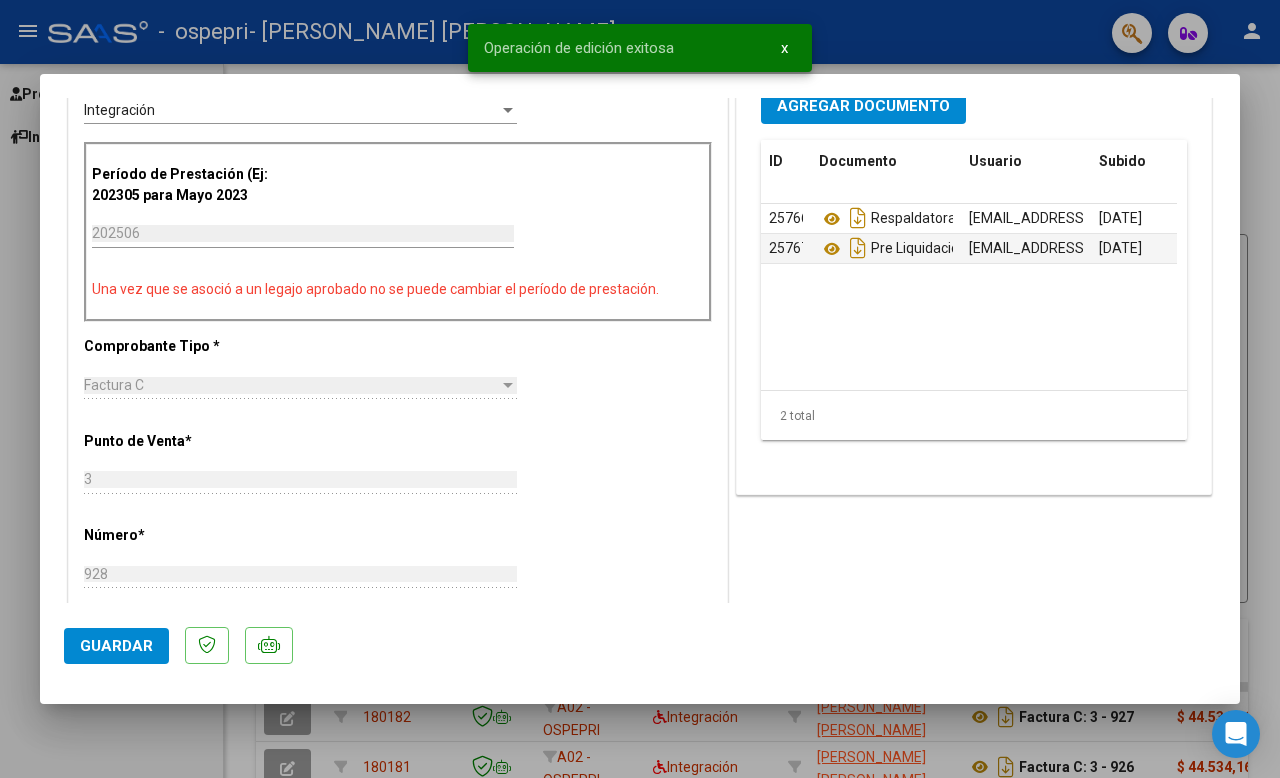 click at bounding box center (640, 389) 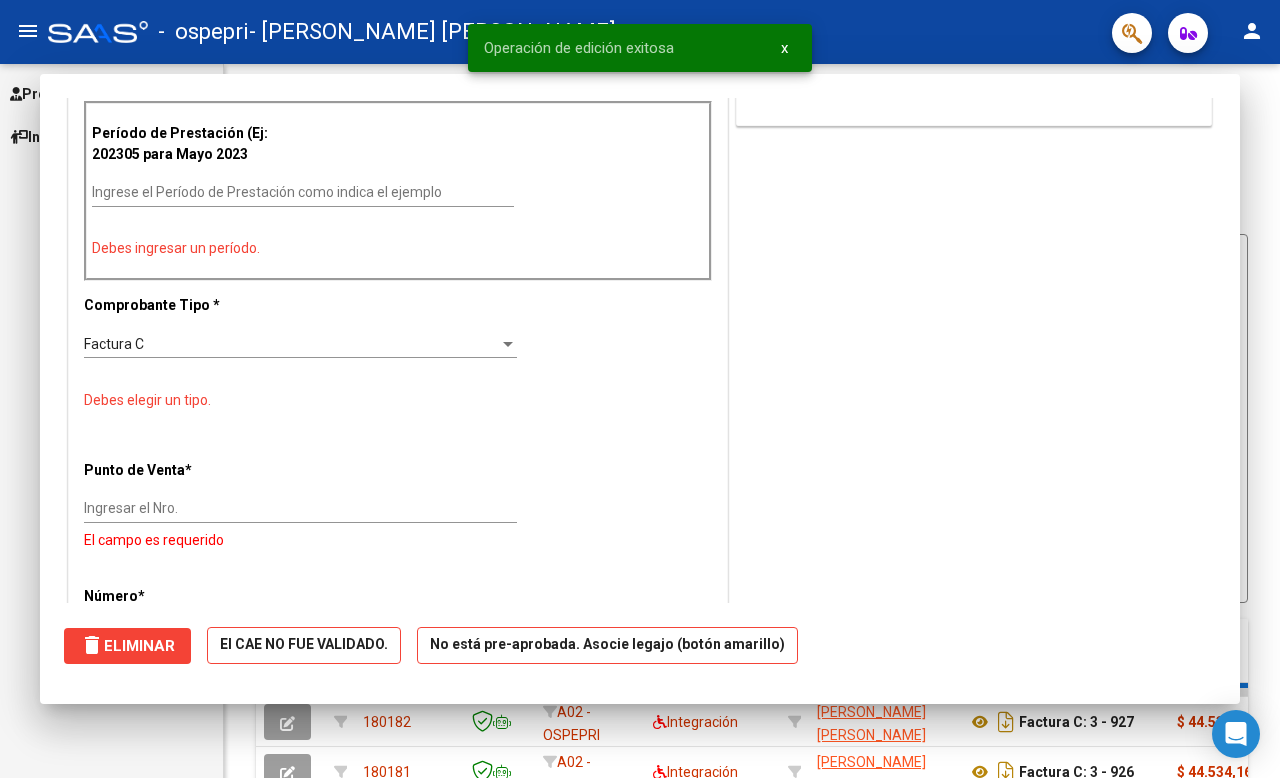 scroll, scrollTop: 0, scrollLeft: 0, axis: both 